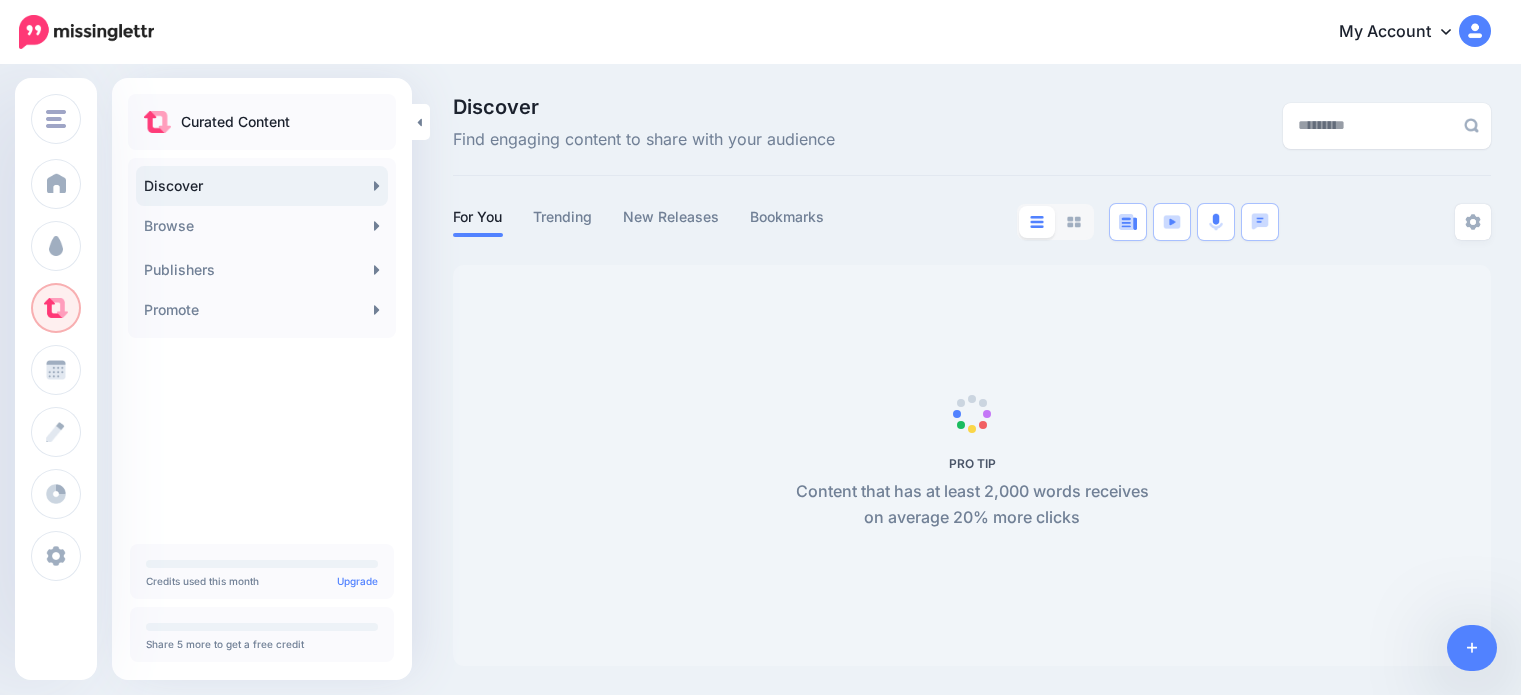 scroll, scrollTop: 0, scrollLeft: 0, axis: both 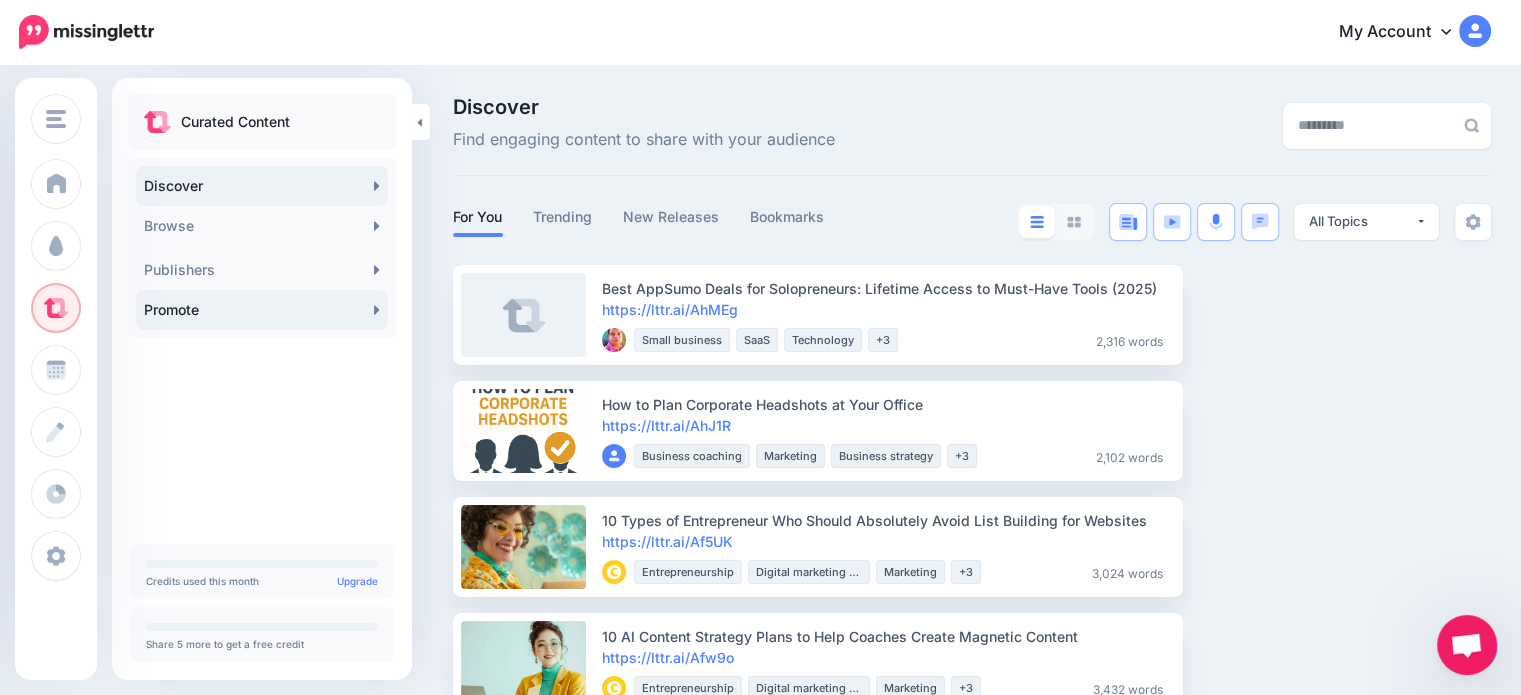 click on "Promote" at bounding box center [262, 310] 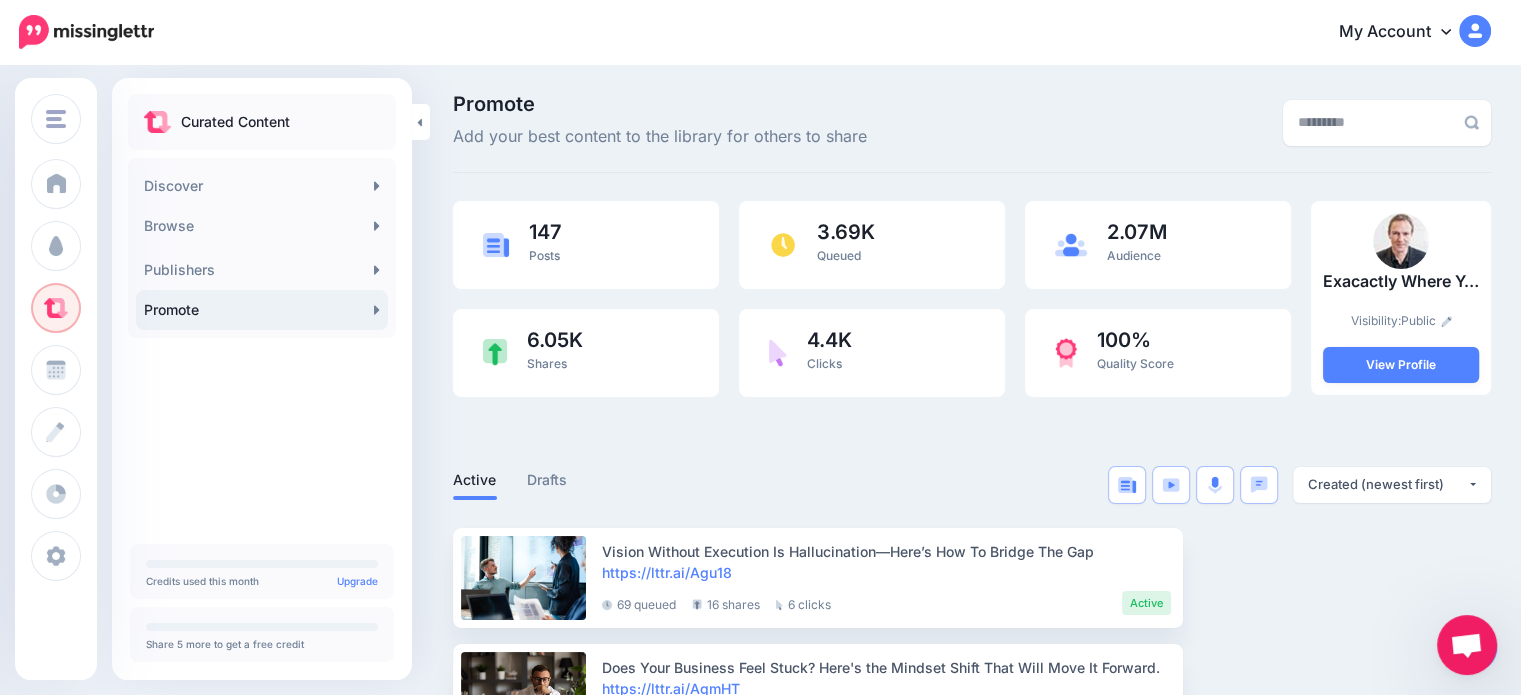scroll, scrollTop: 0, scrollLeft: 0, axis: both 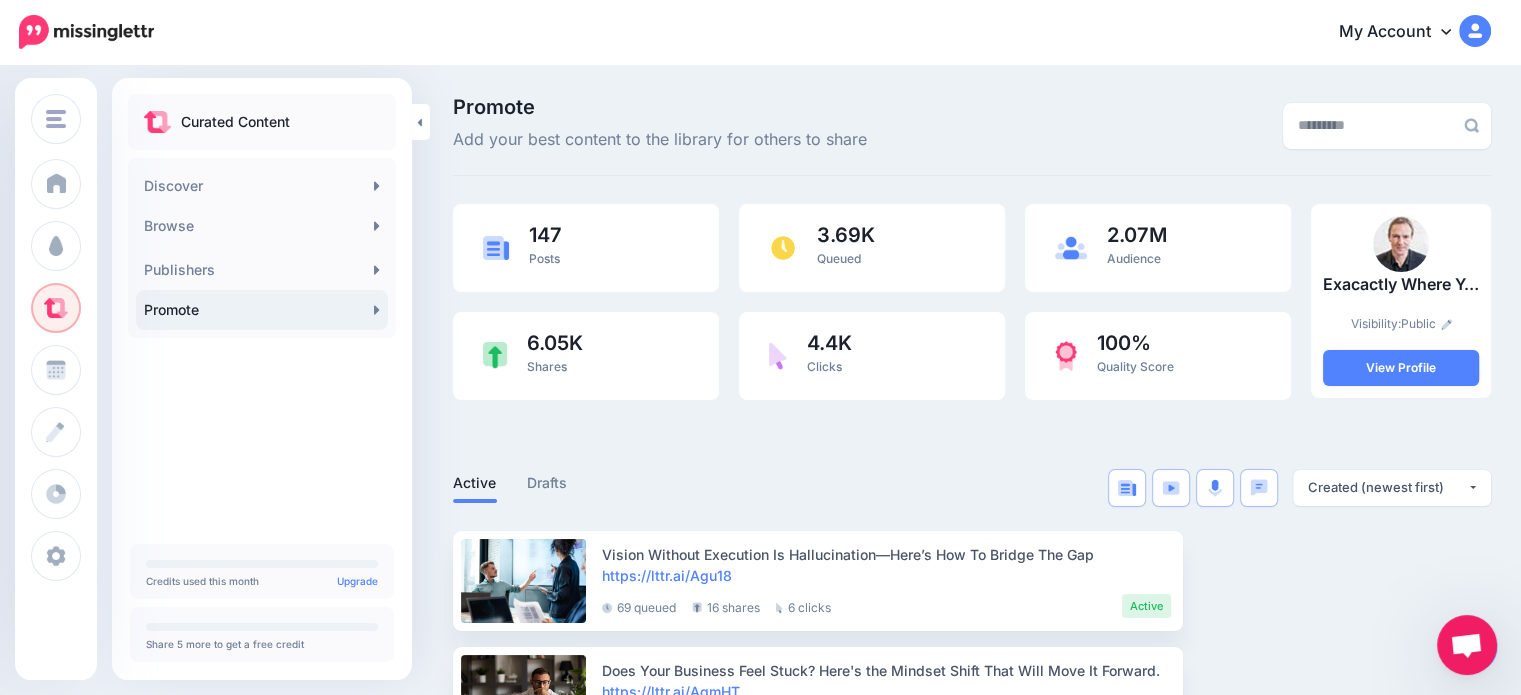 click at bounding box center (972, 440) 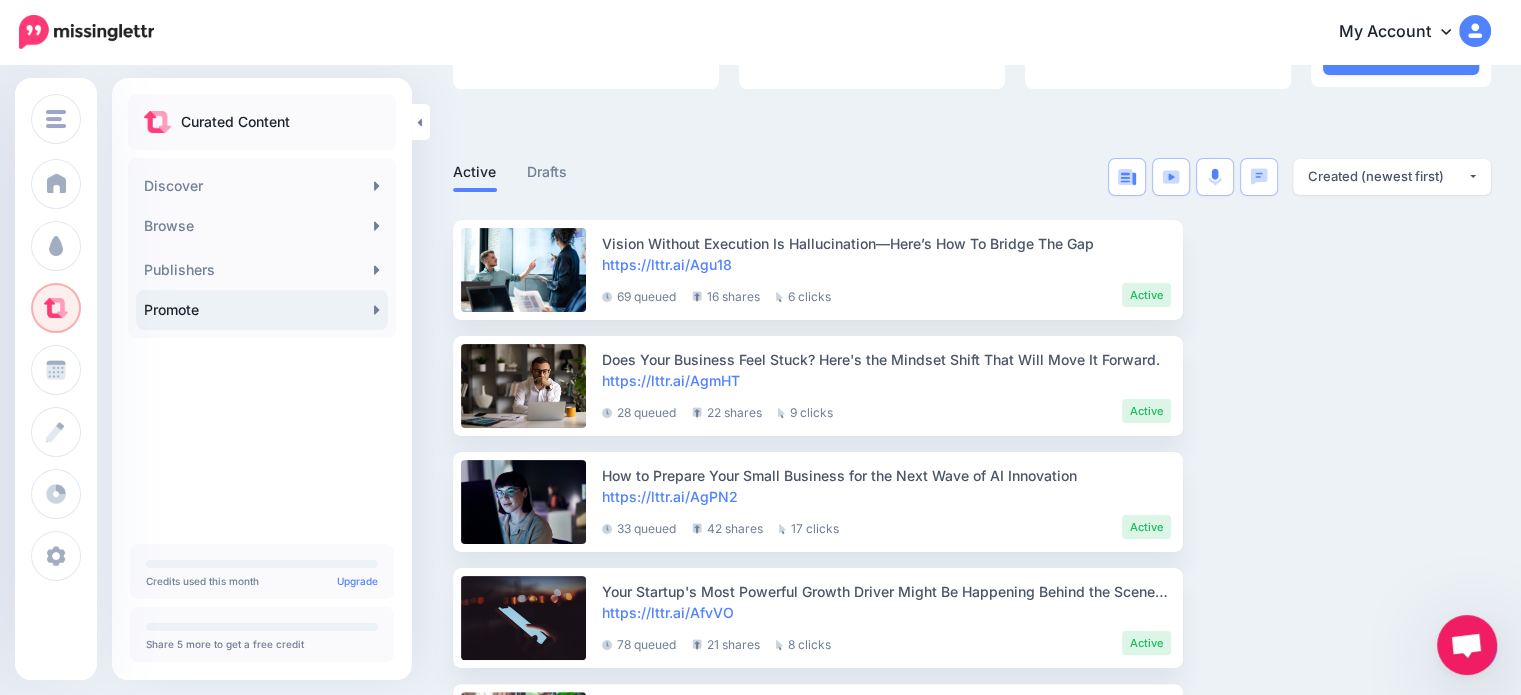 scroll, scrollTop: 300, scrollLeft: 0, axis: vertical 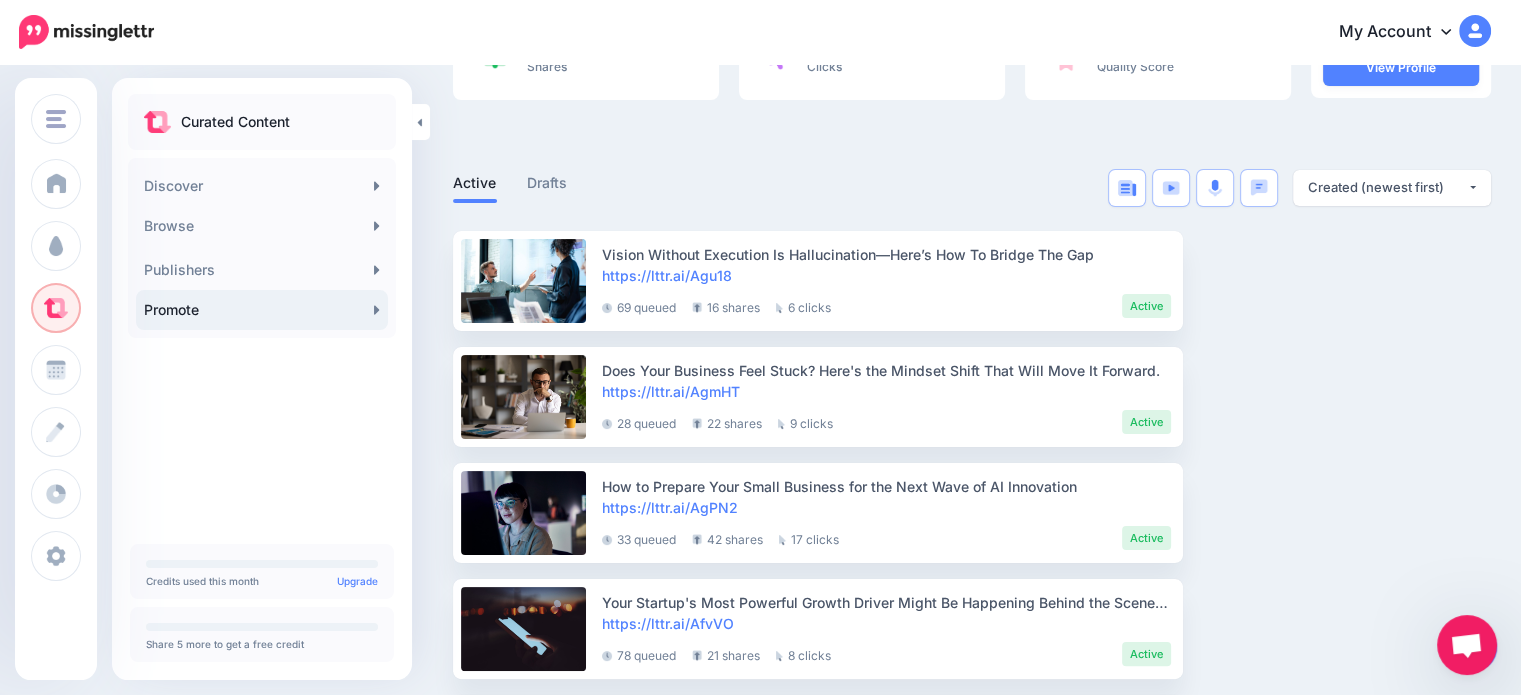 click on "Promote" at bounding box center (262, 310) 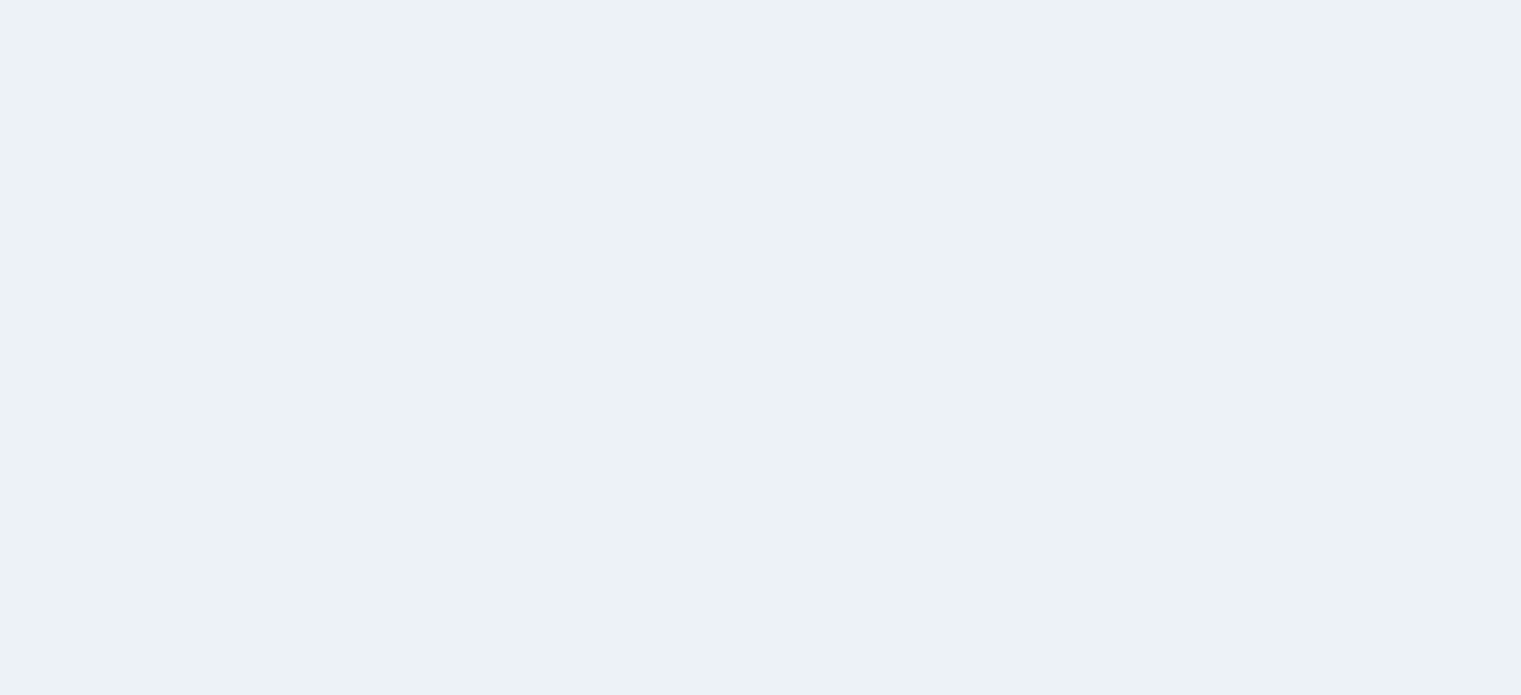 scroll, scrollTop: 0, scrollLeft: 0, axis: both 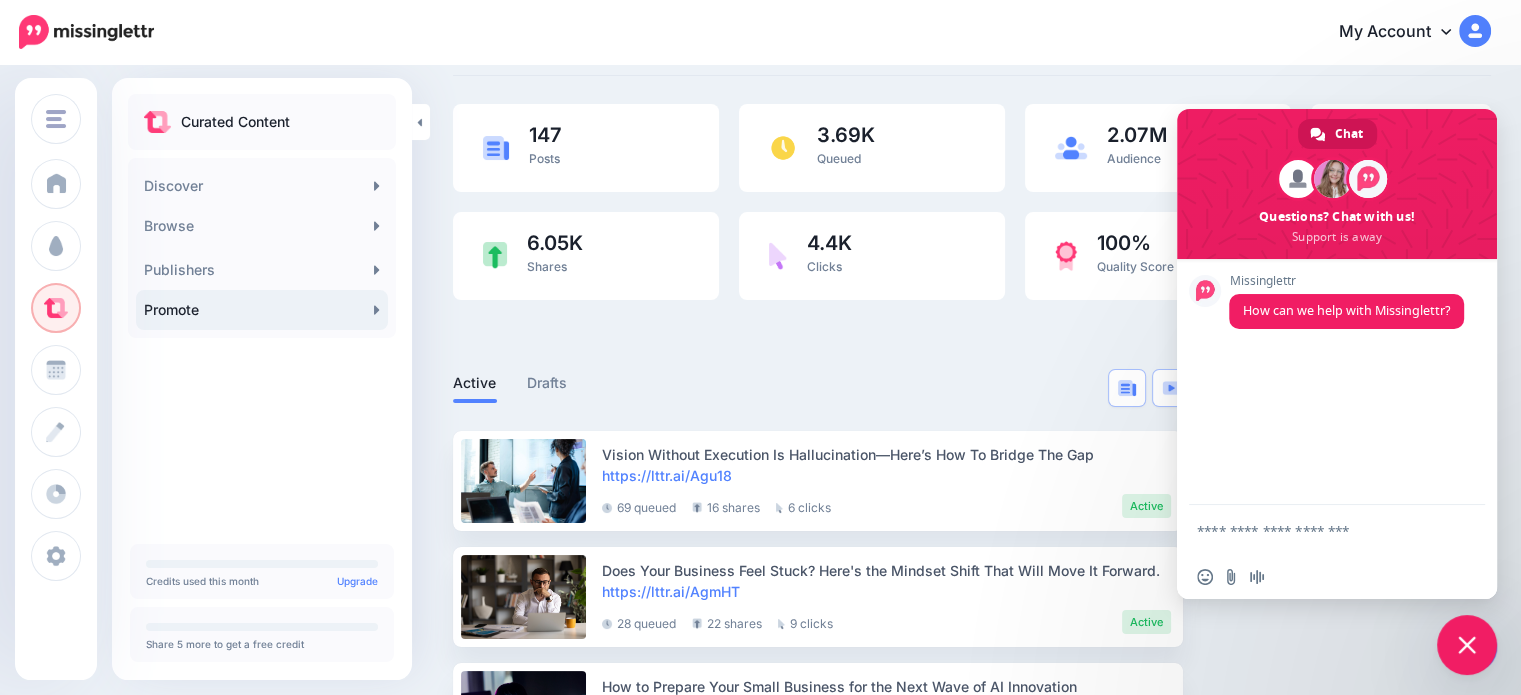 click at bounding box center (1467, 645) 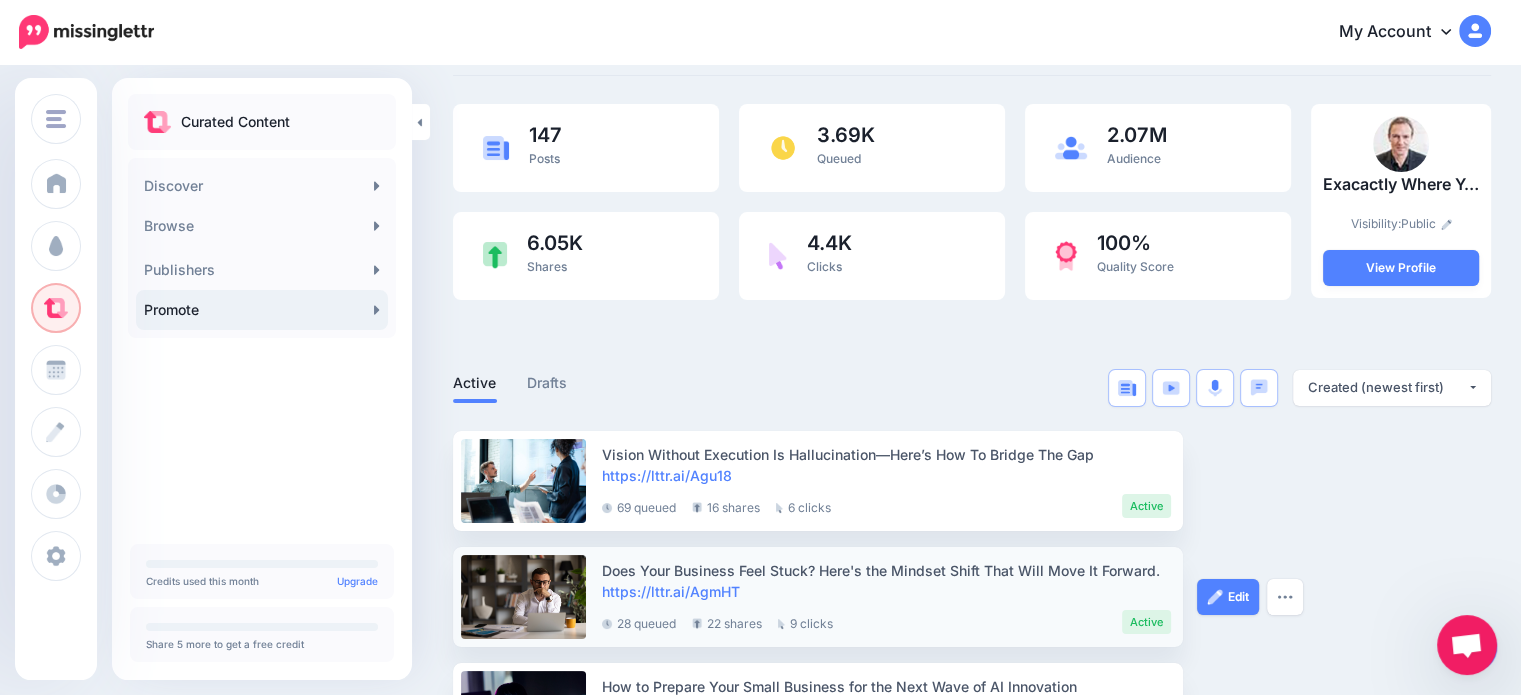 click on "Edit
Preview Post
Delete Post" at bounding box center [1272, 597] 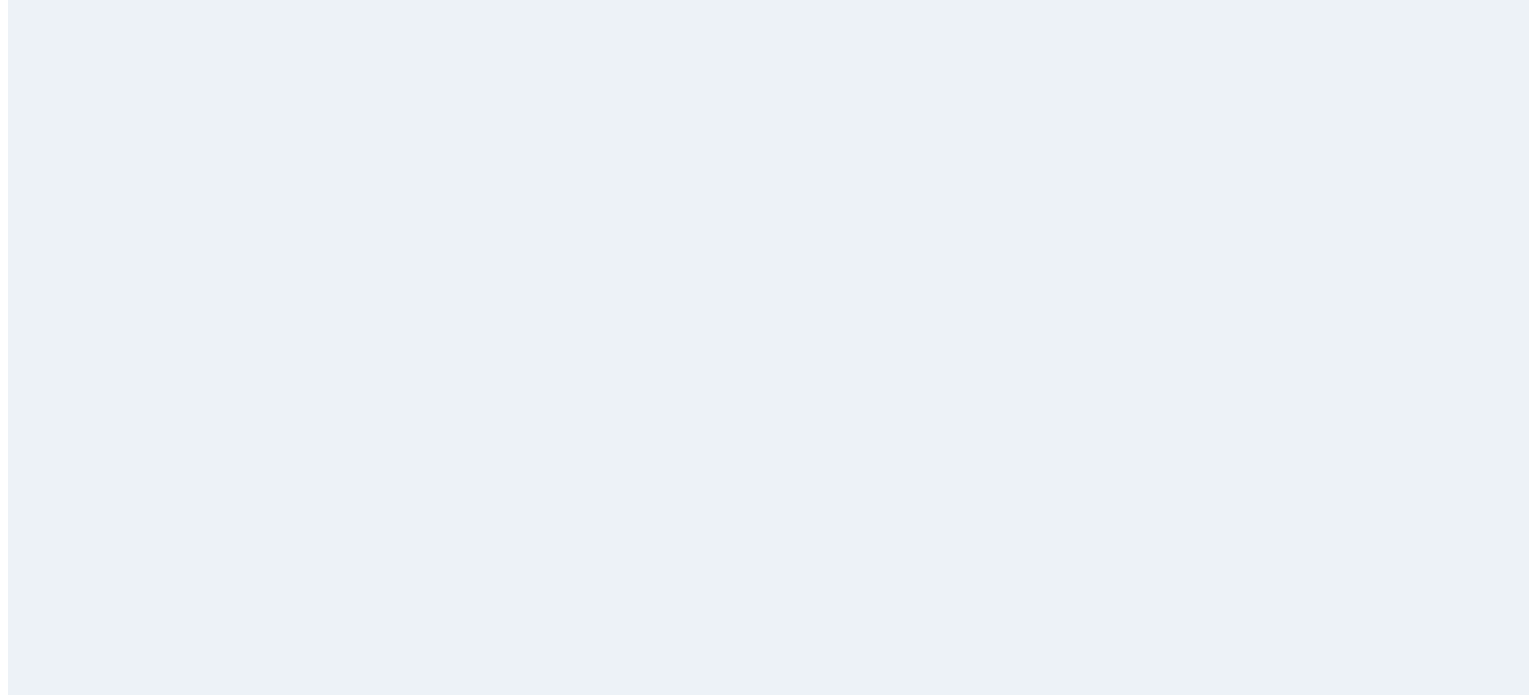 scroll, scrollTop: 102, scrollLeft: 0, axis: vertical 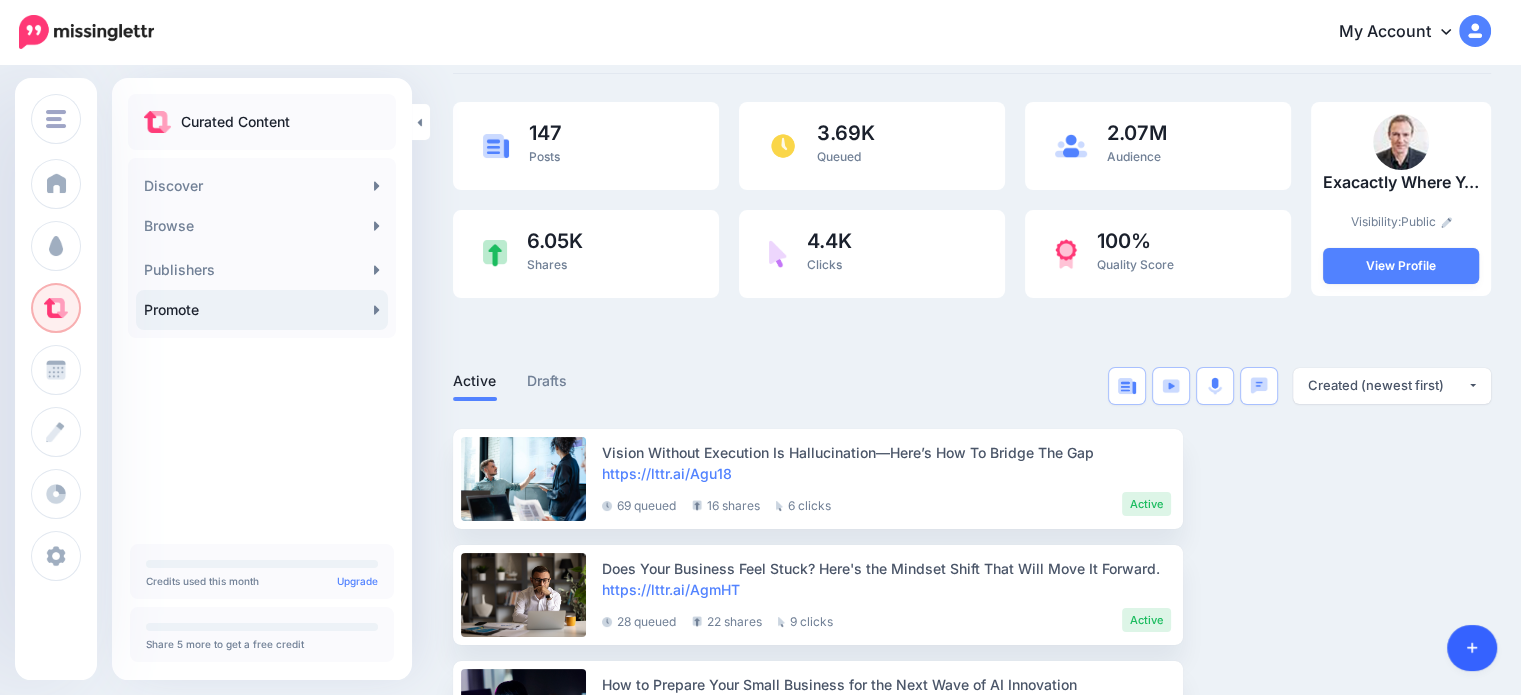 click at bounding box center (1472, 648) 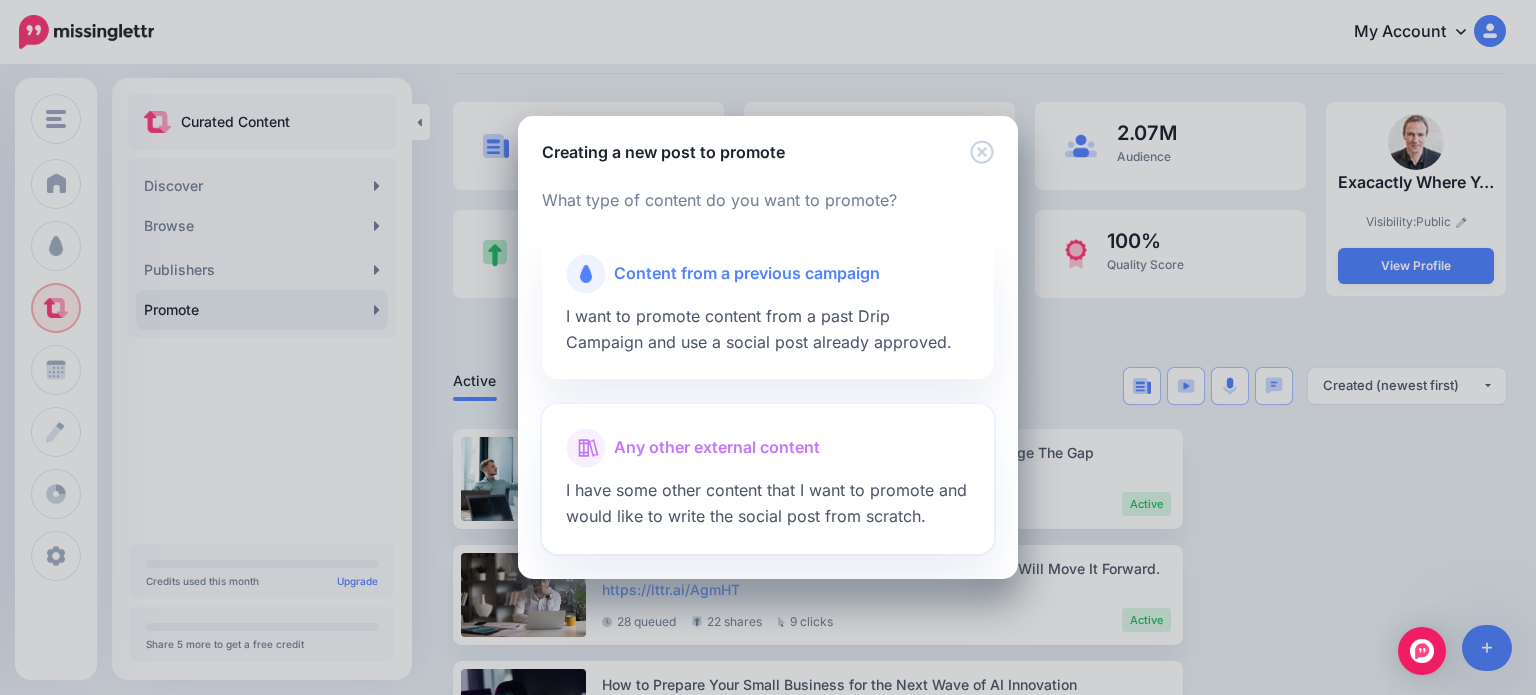 click on "Any other external content" at bounding box center (717, 448) 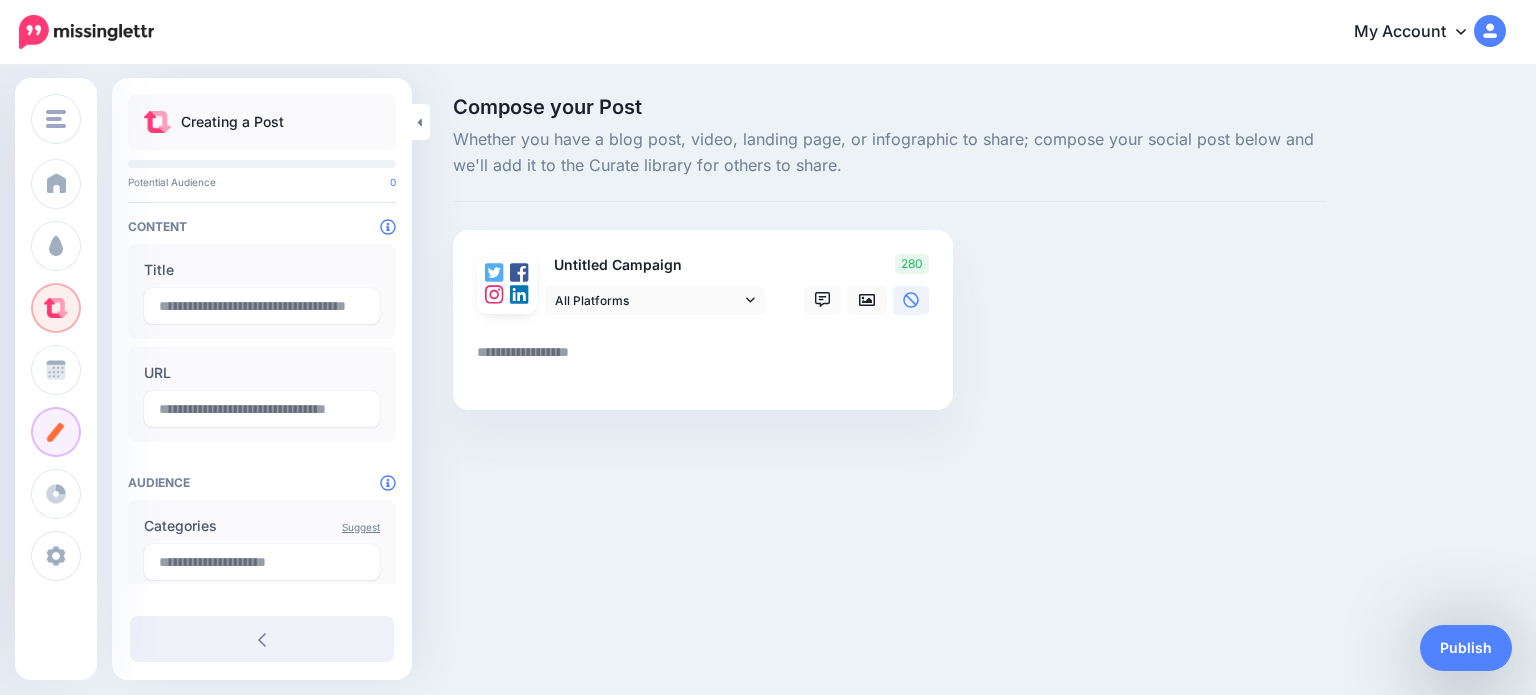 scroll, scrollTop: 0, scrollLeft: 0, axis: both 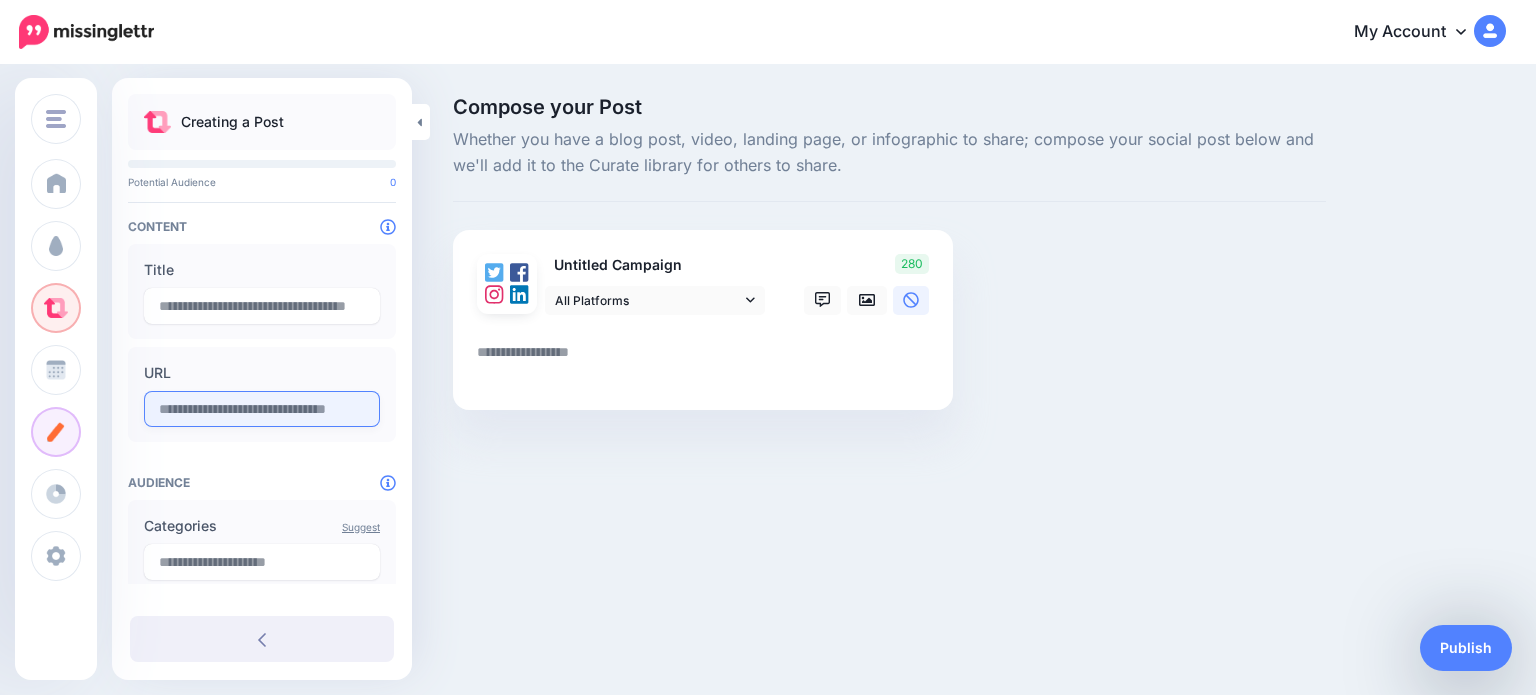 click at bounding box center (262, 409) 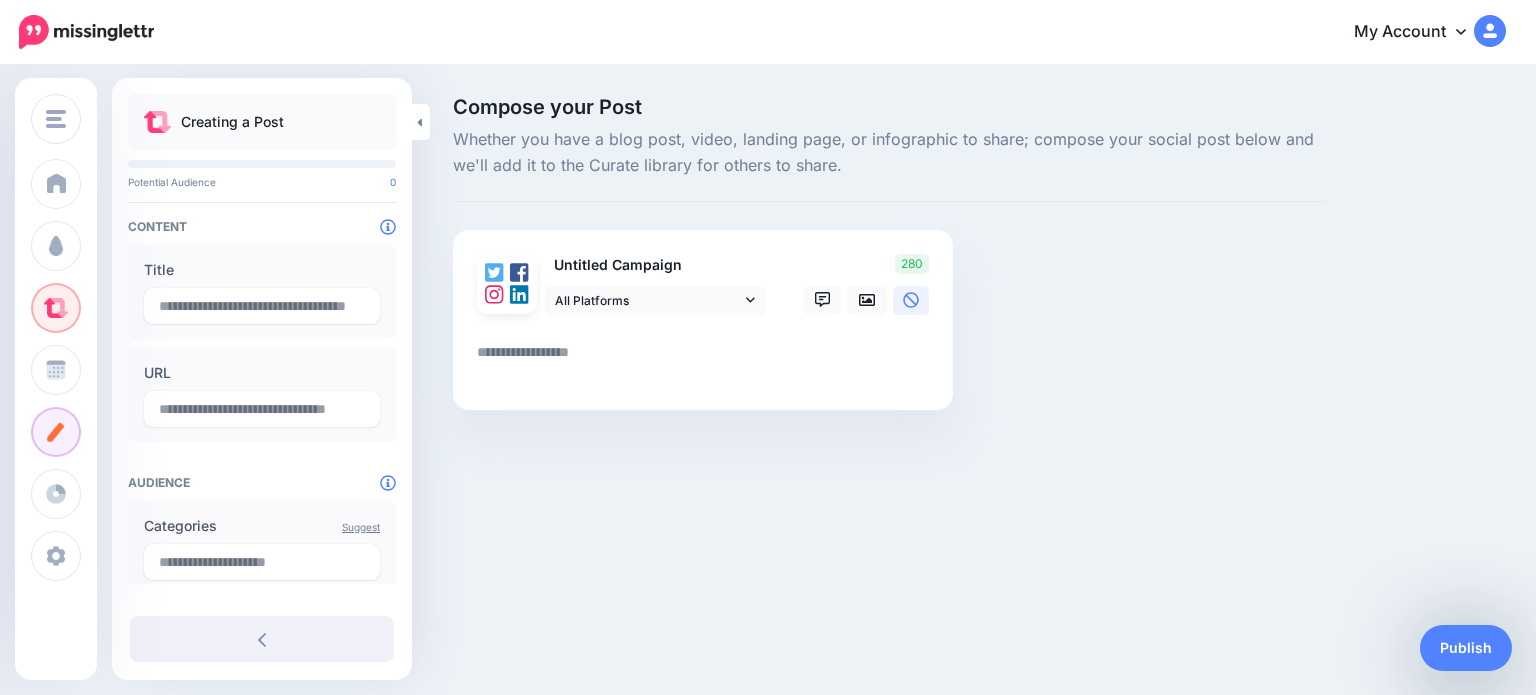 paste on "**********" 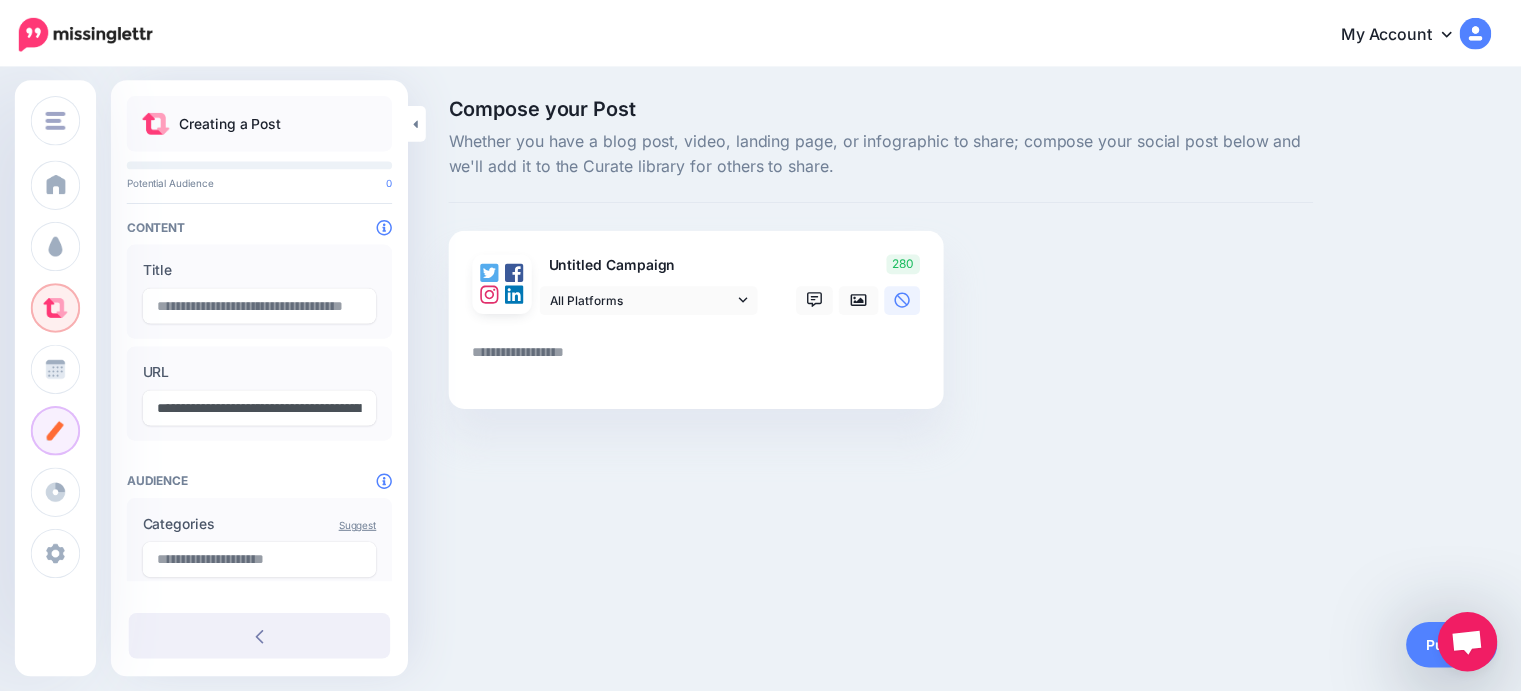 scroll, scrollTop: 0, scrollLeft: 532, axis: horizontal 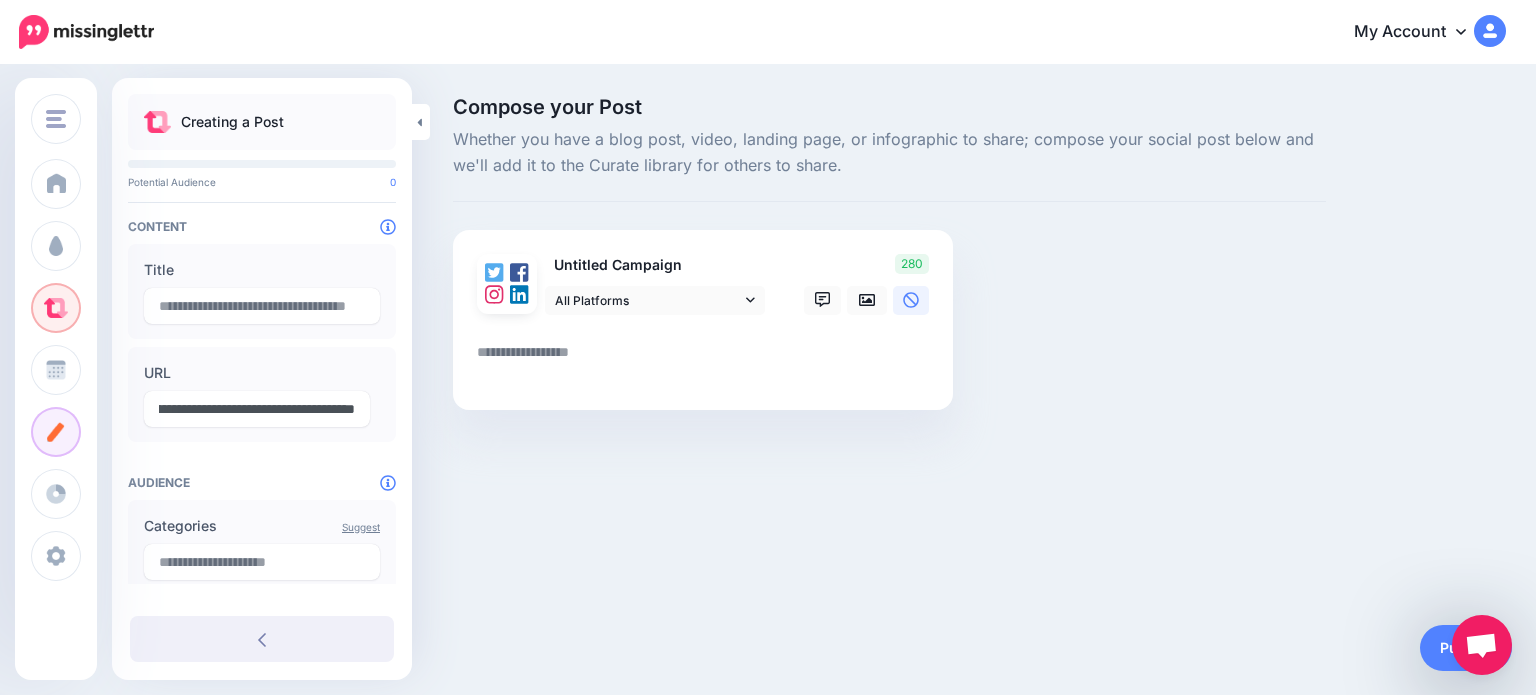 type on "**********" 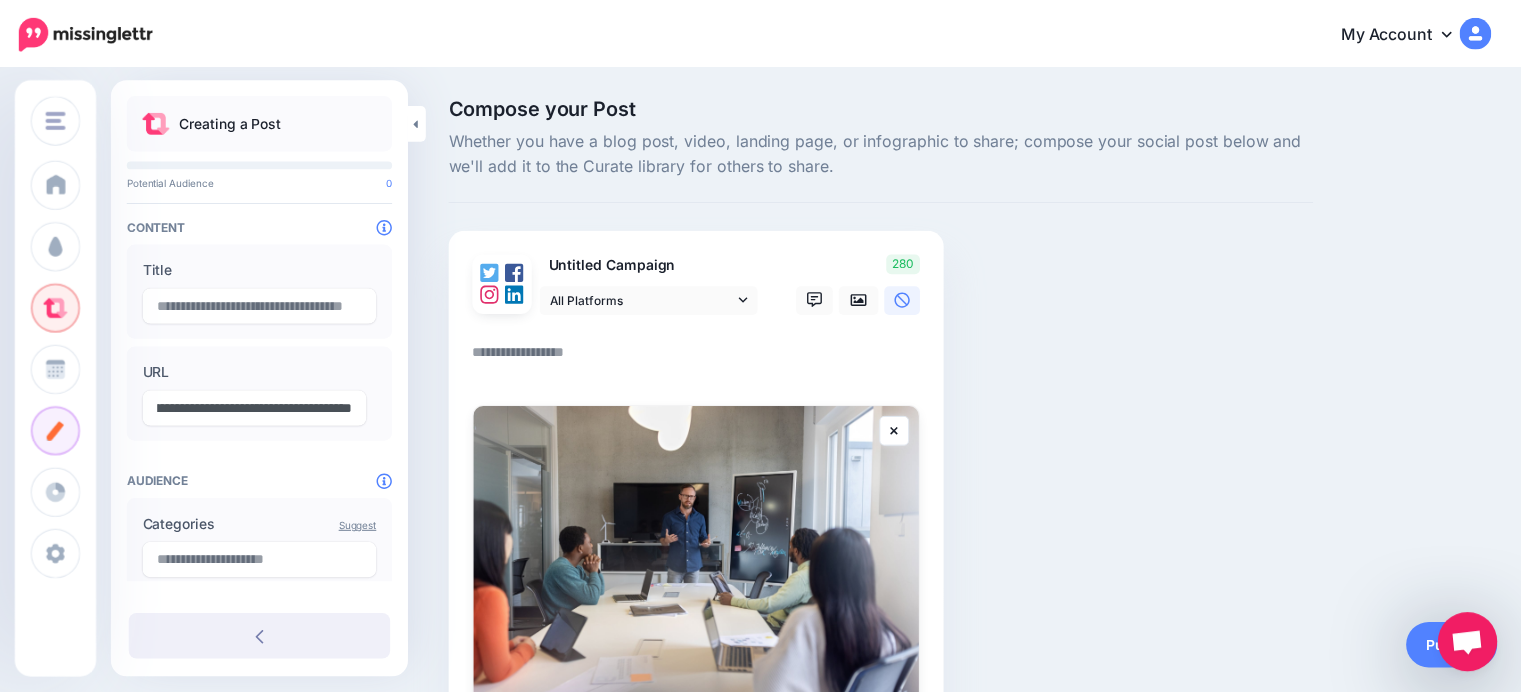 scroll, scrollTop: 0, scrollLeft: 0, axis: both 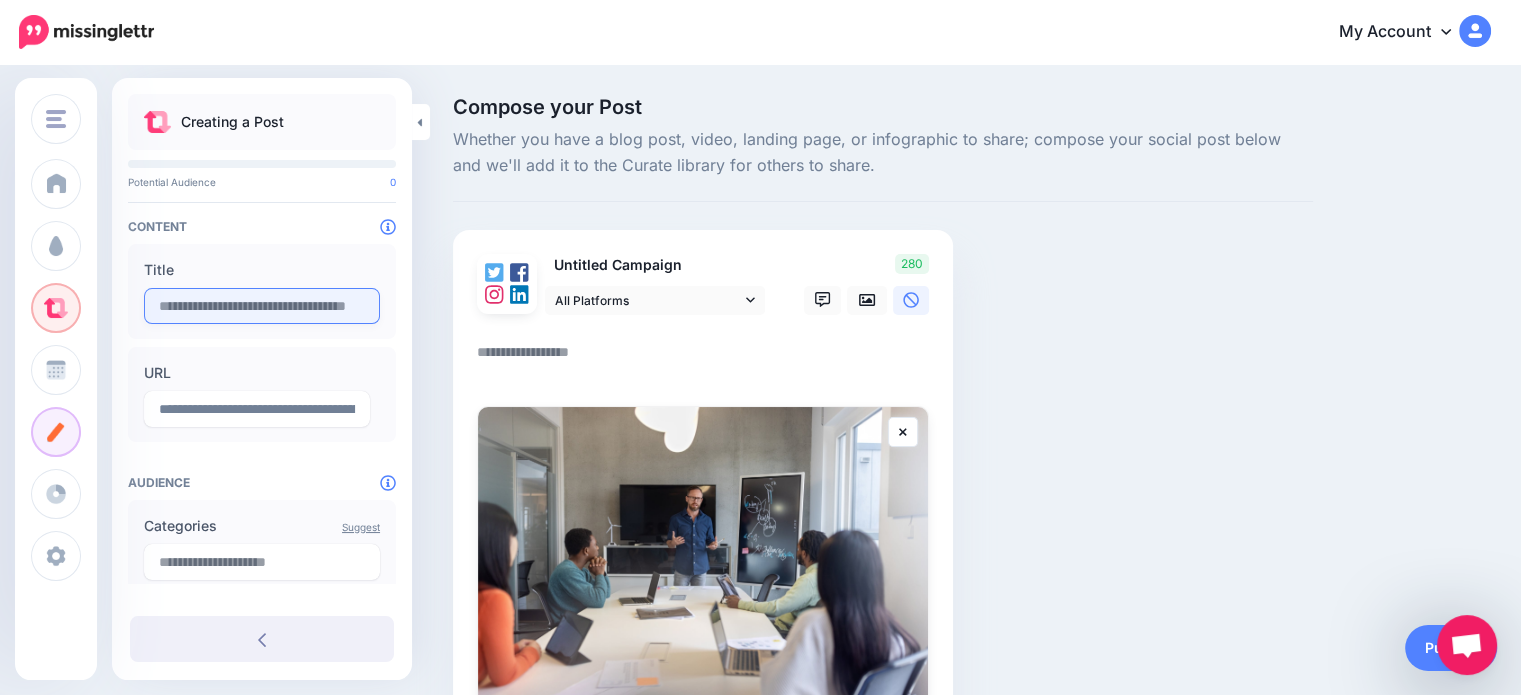 click at bounding box center [262, 306] 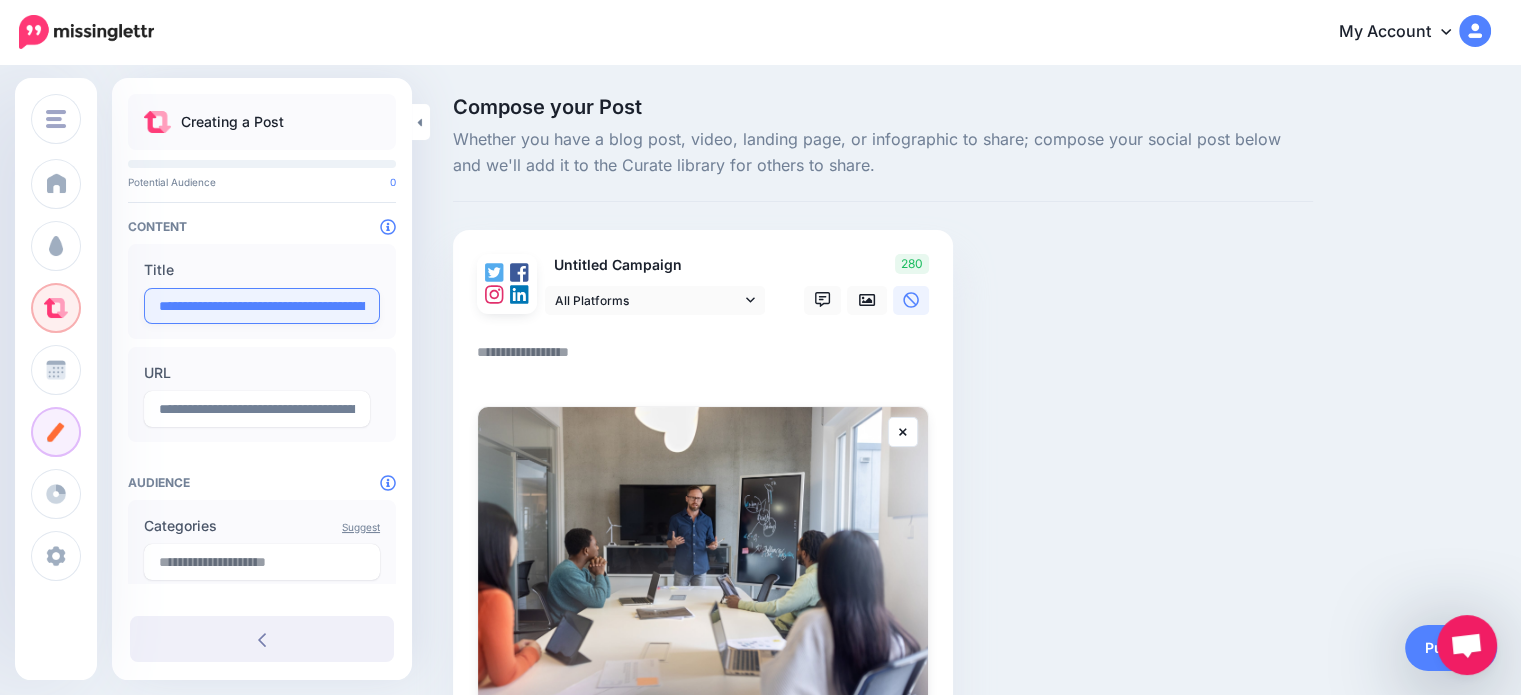 scroll, scrollTop: 0, scrollLeft: 345, axis: horizontal 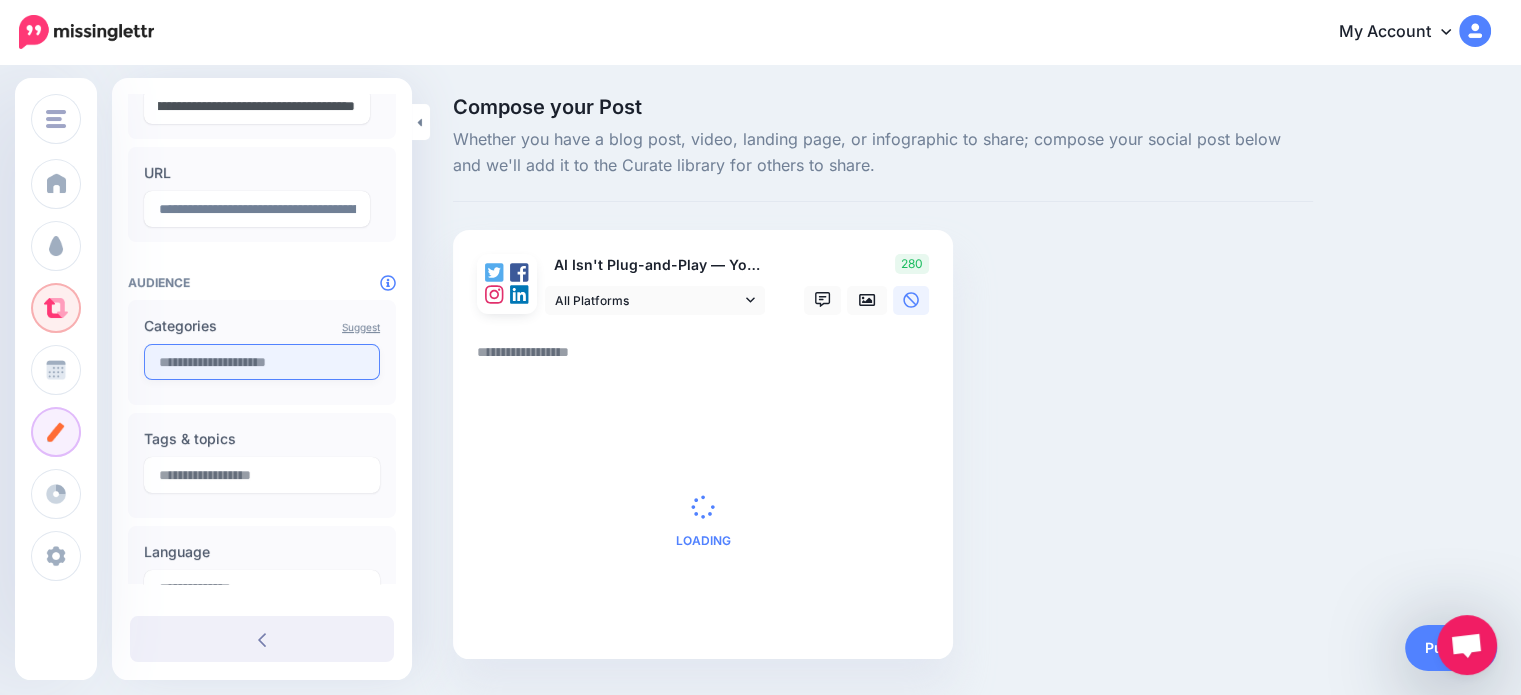 type on "**********" 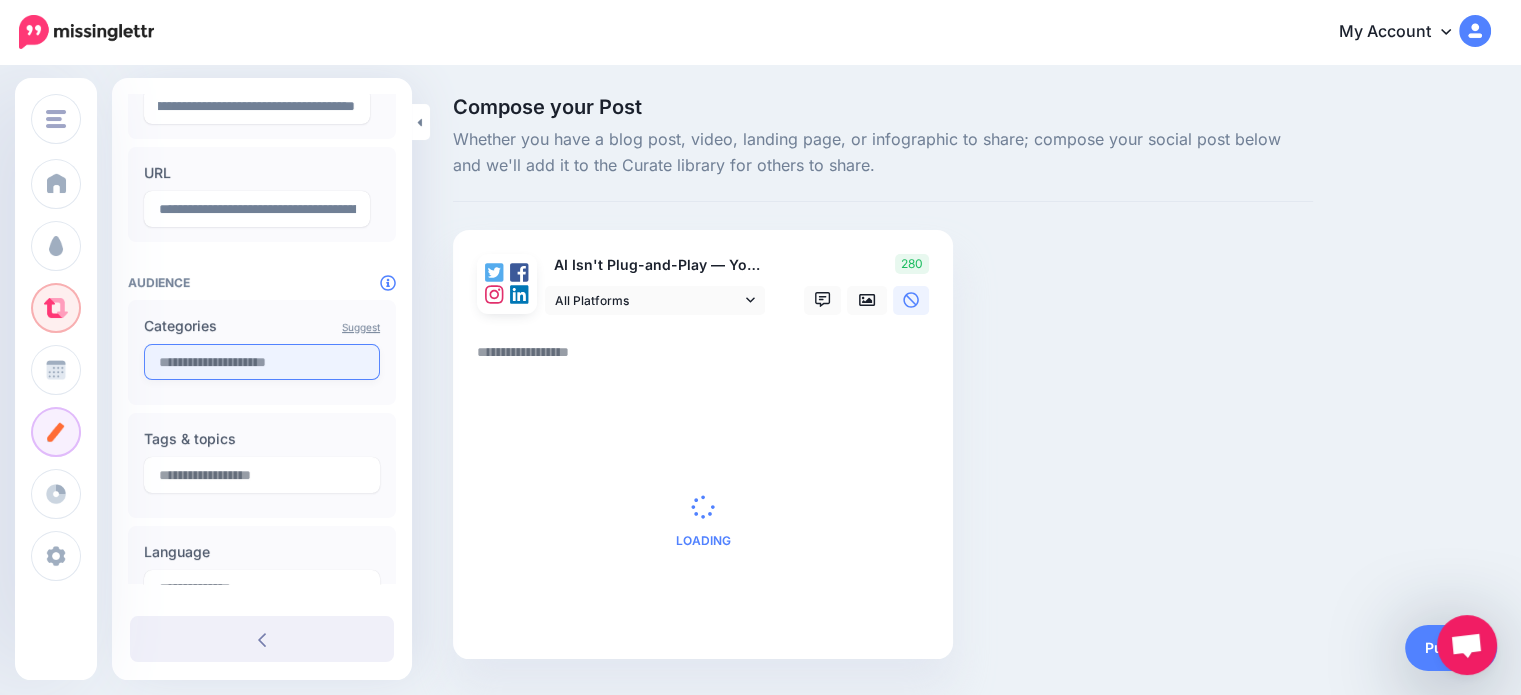 click at bounding box center (262, 362) 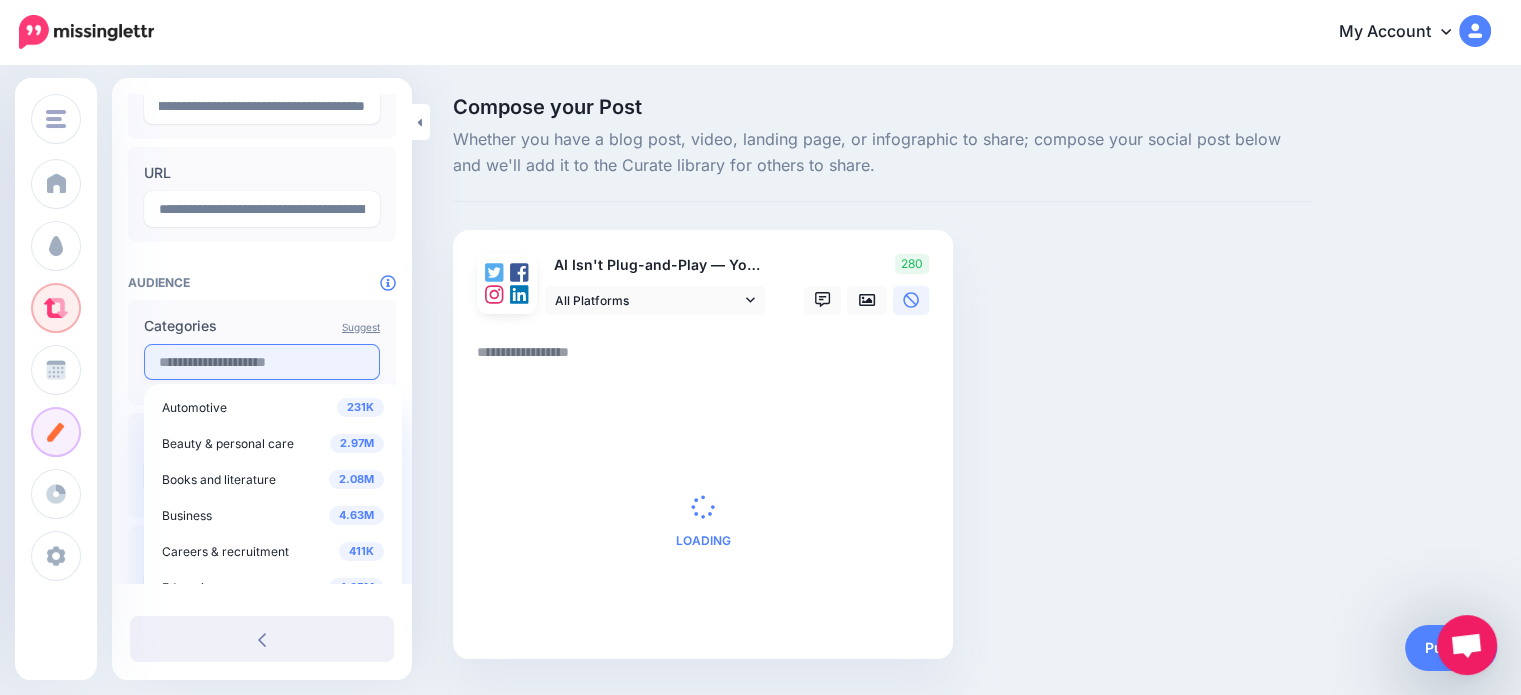 scroll, scrollTop: 0, scrollLeft: 0, axis: both 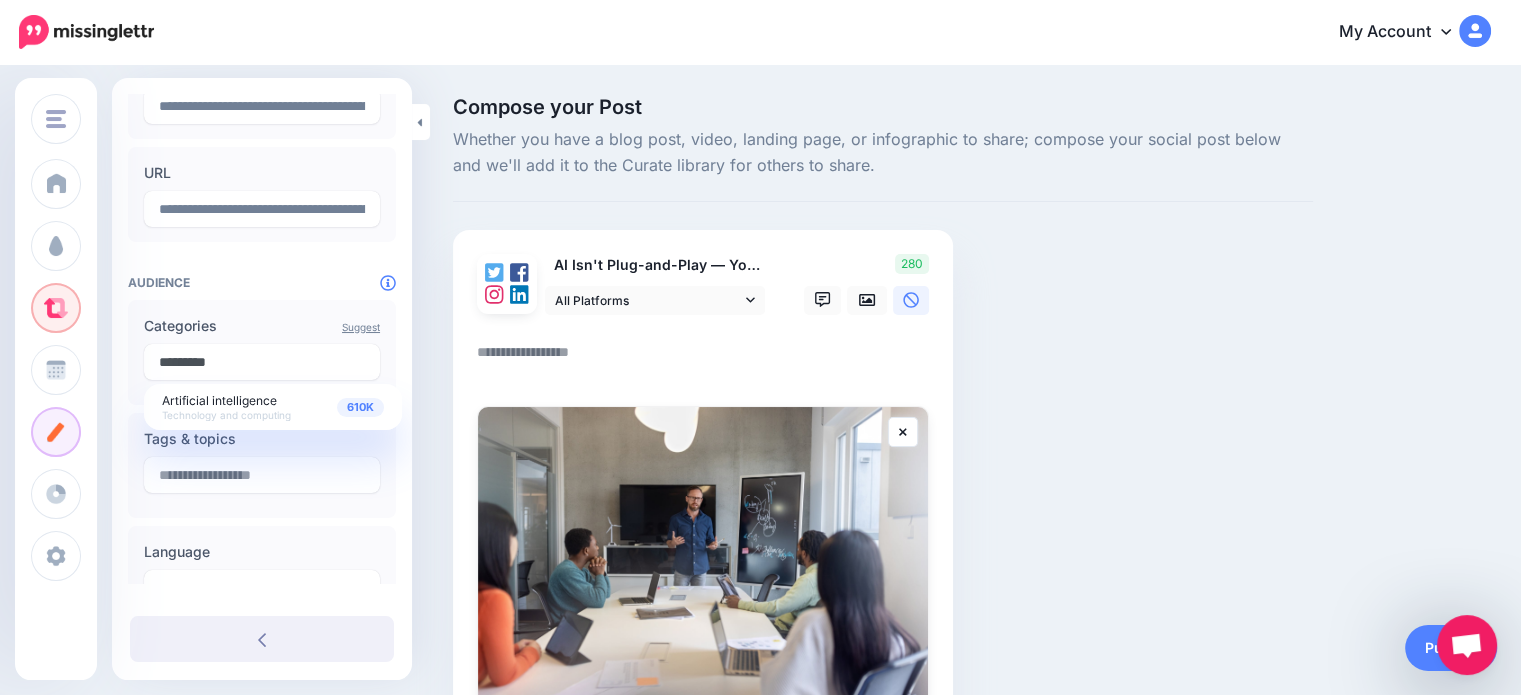 type on "*********" 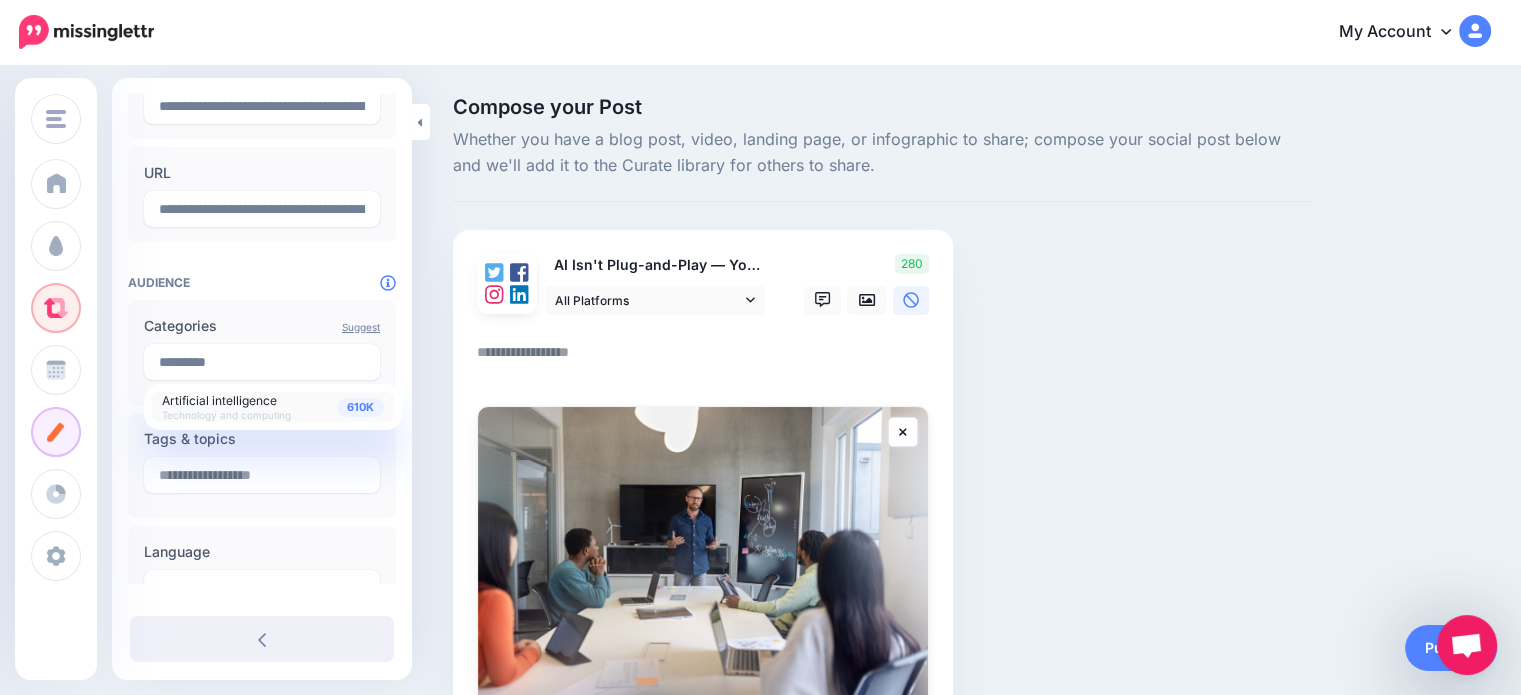 click on "Technology and computing" at bounding box center (226, 415) 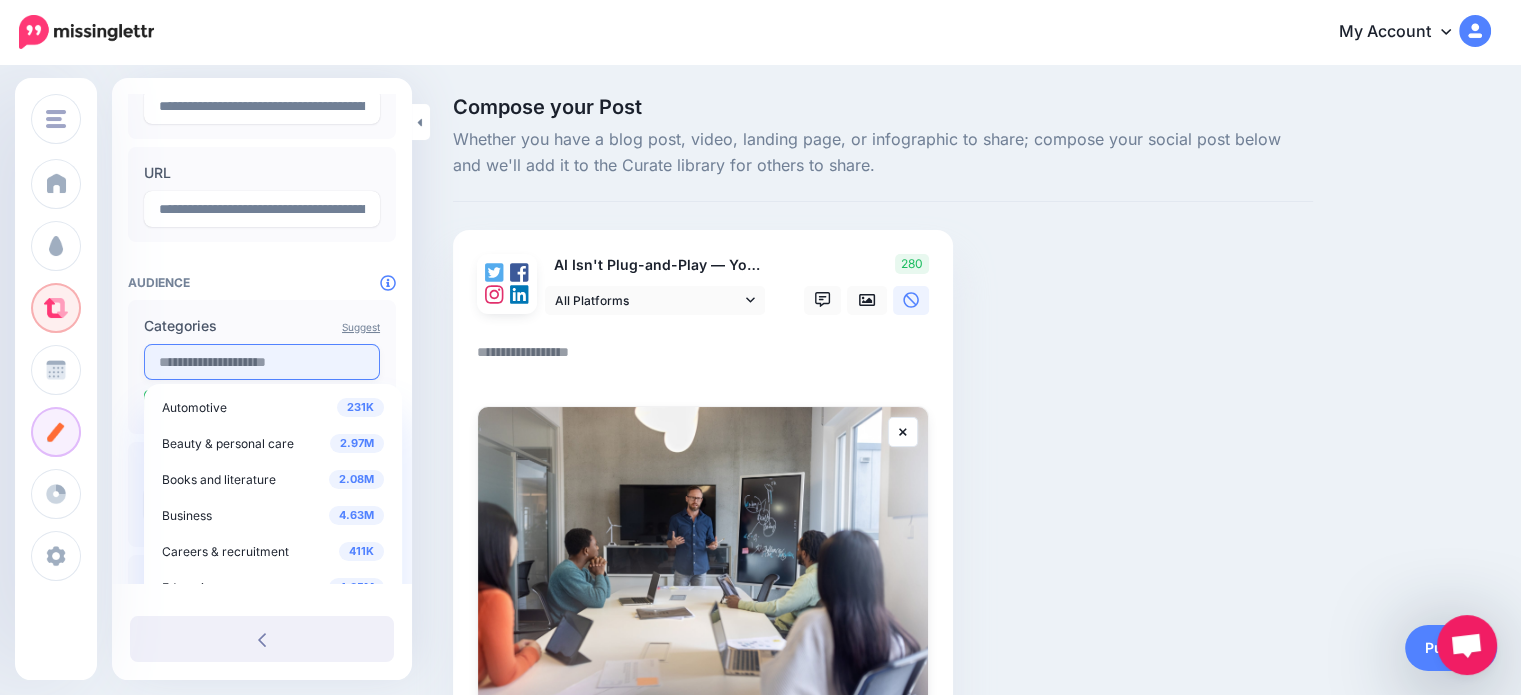 click at bounding box center (262, 362) 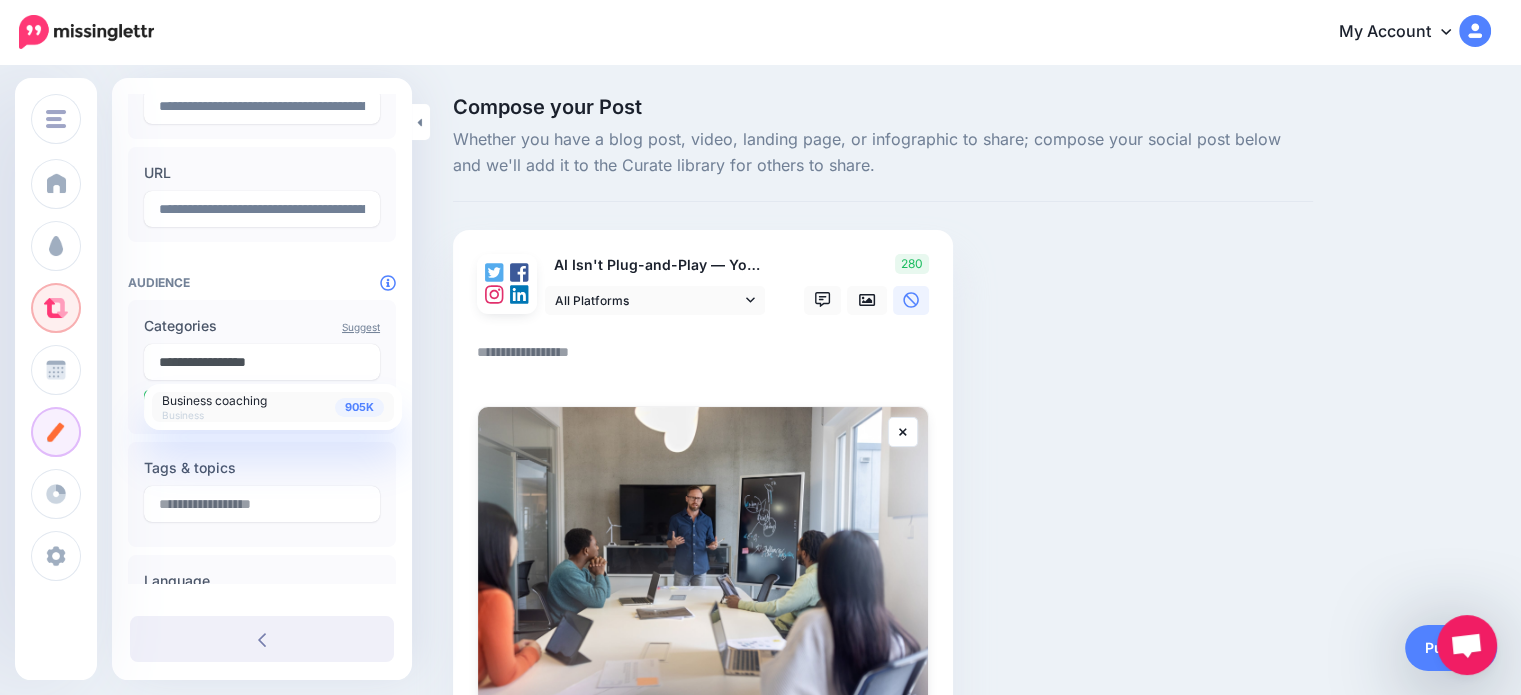 type on "**********" 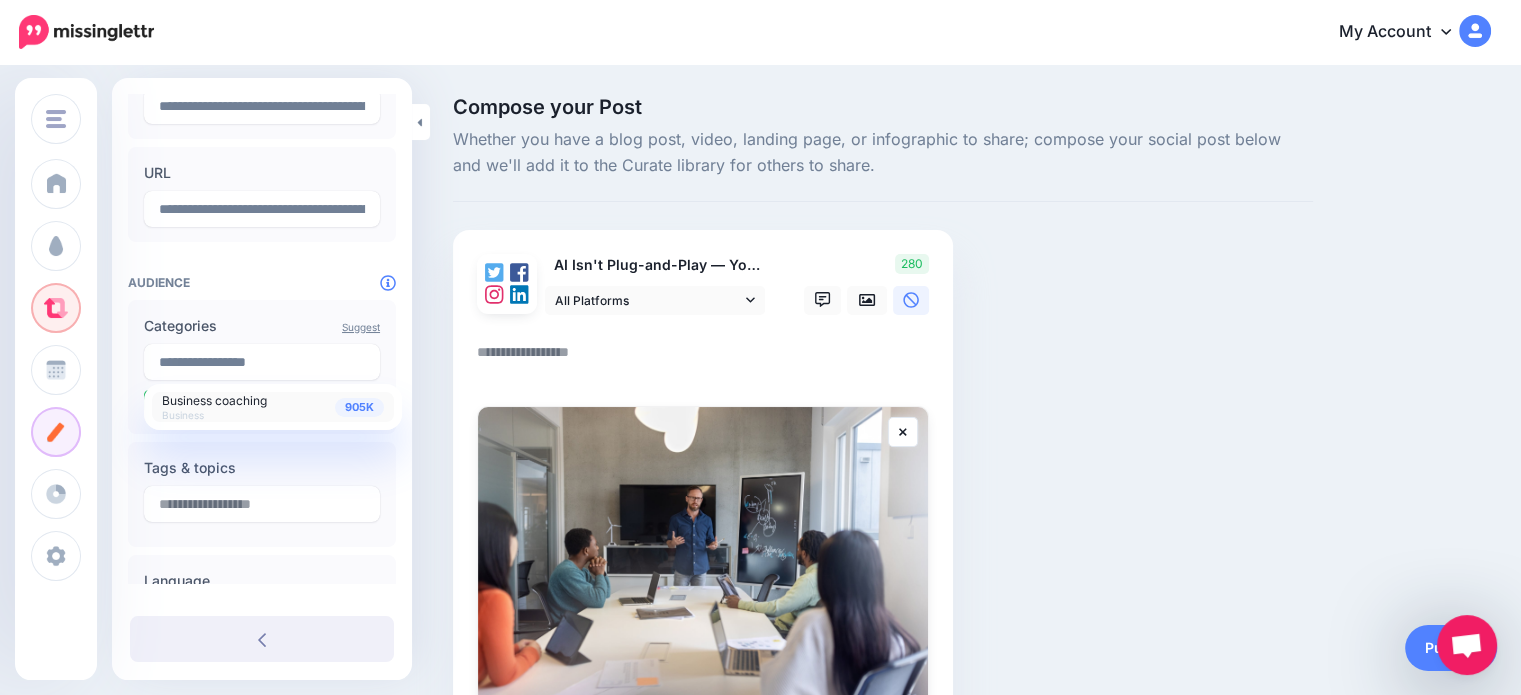 click on "905K
Business coaching
Business" at bounding box center (273, 407) 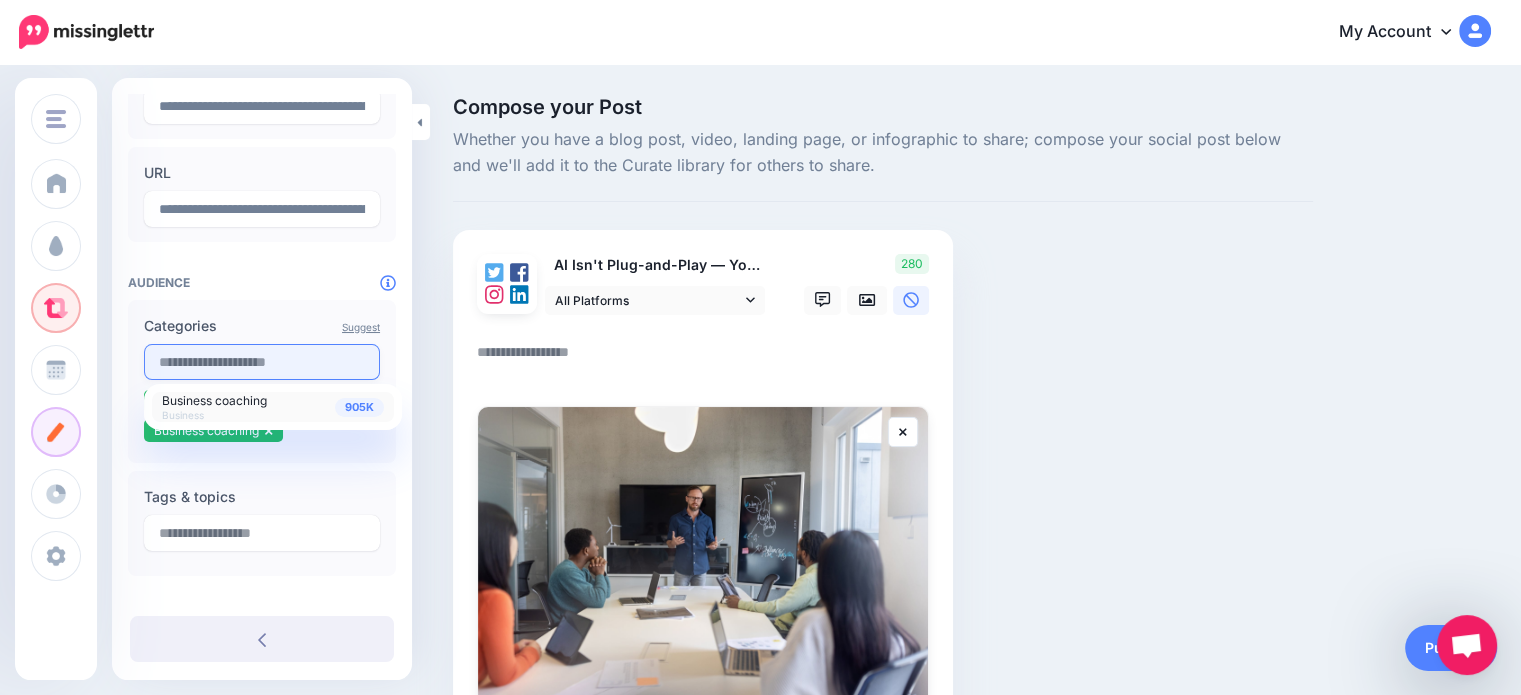 click at bounding box center [262, 362] 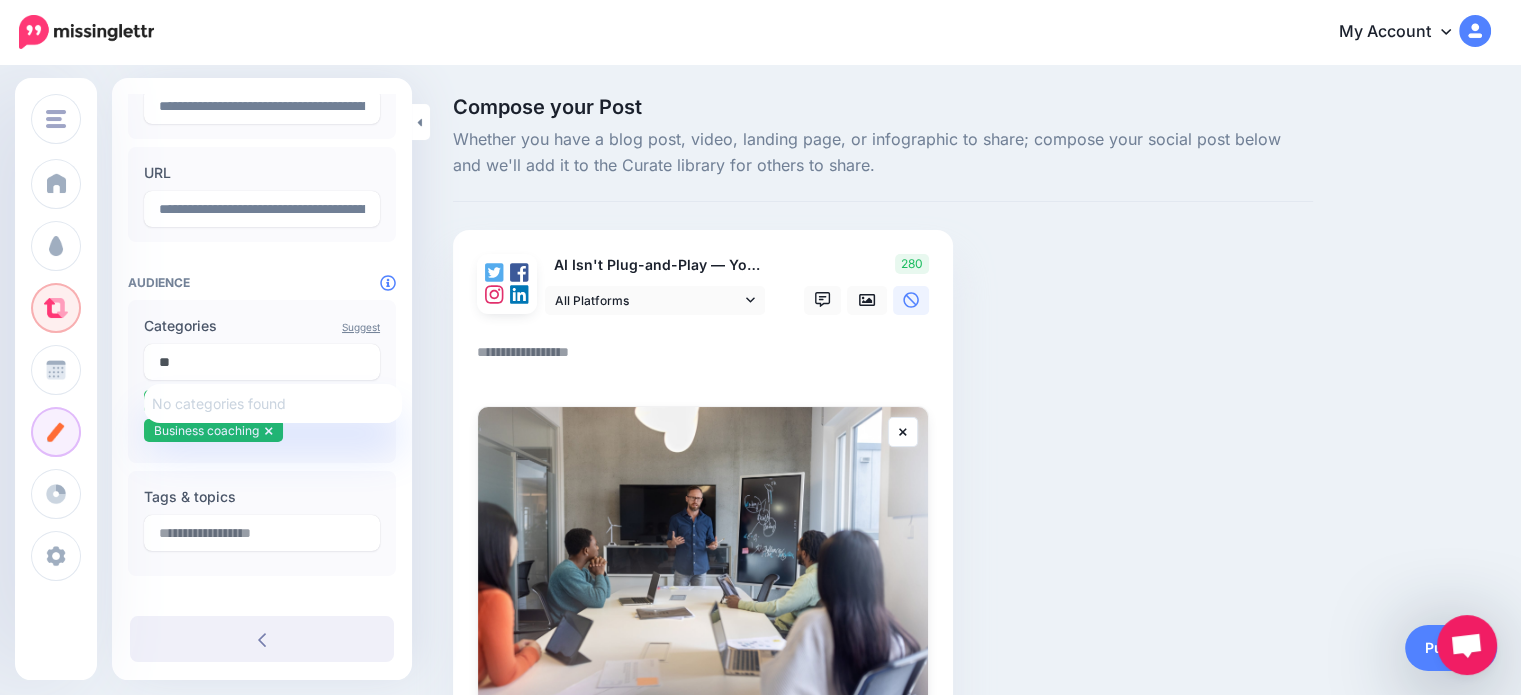 type on "*" 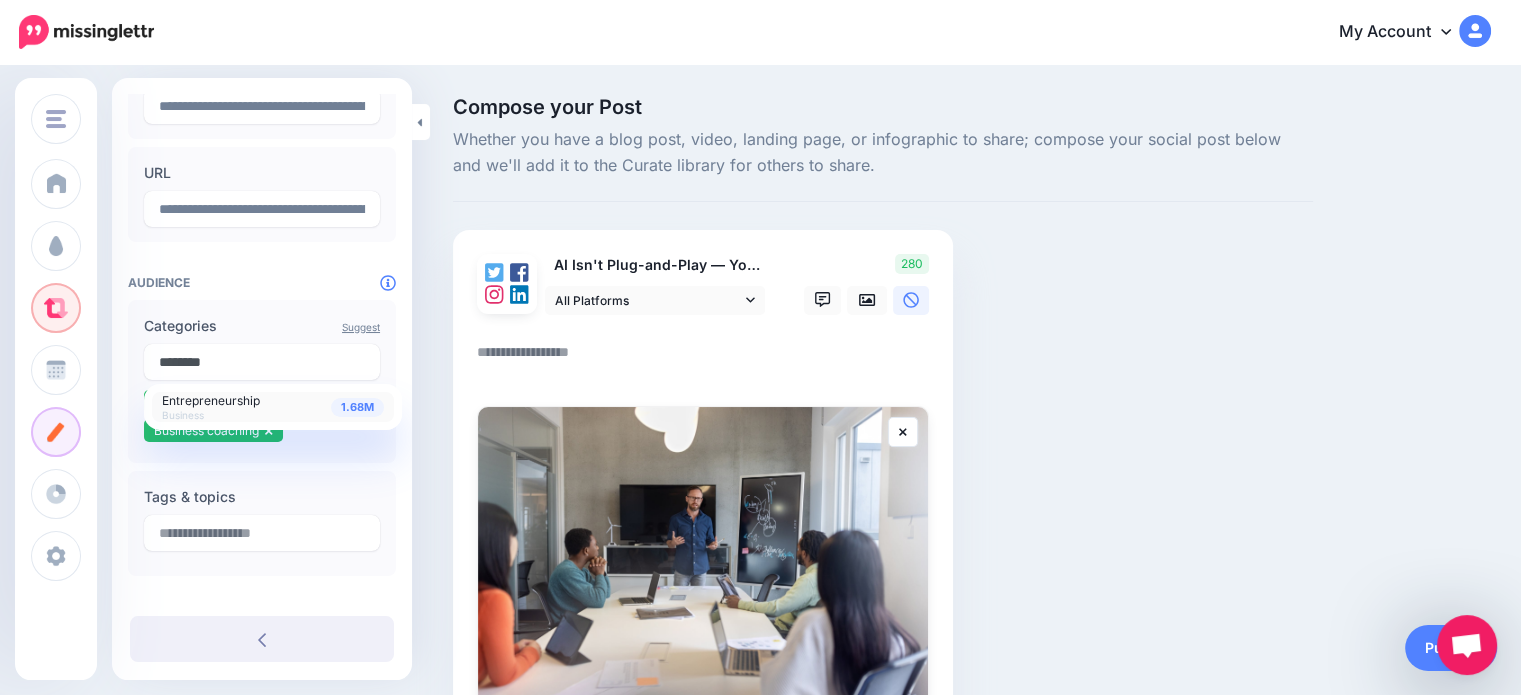 type on "********" 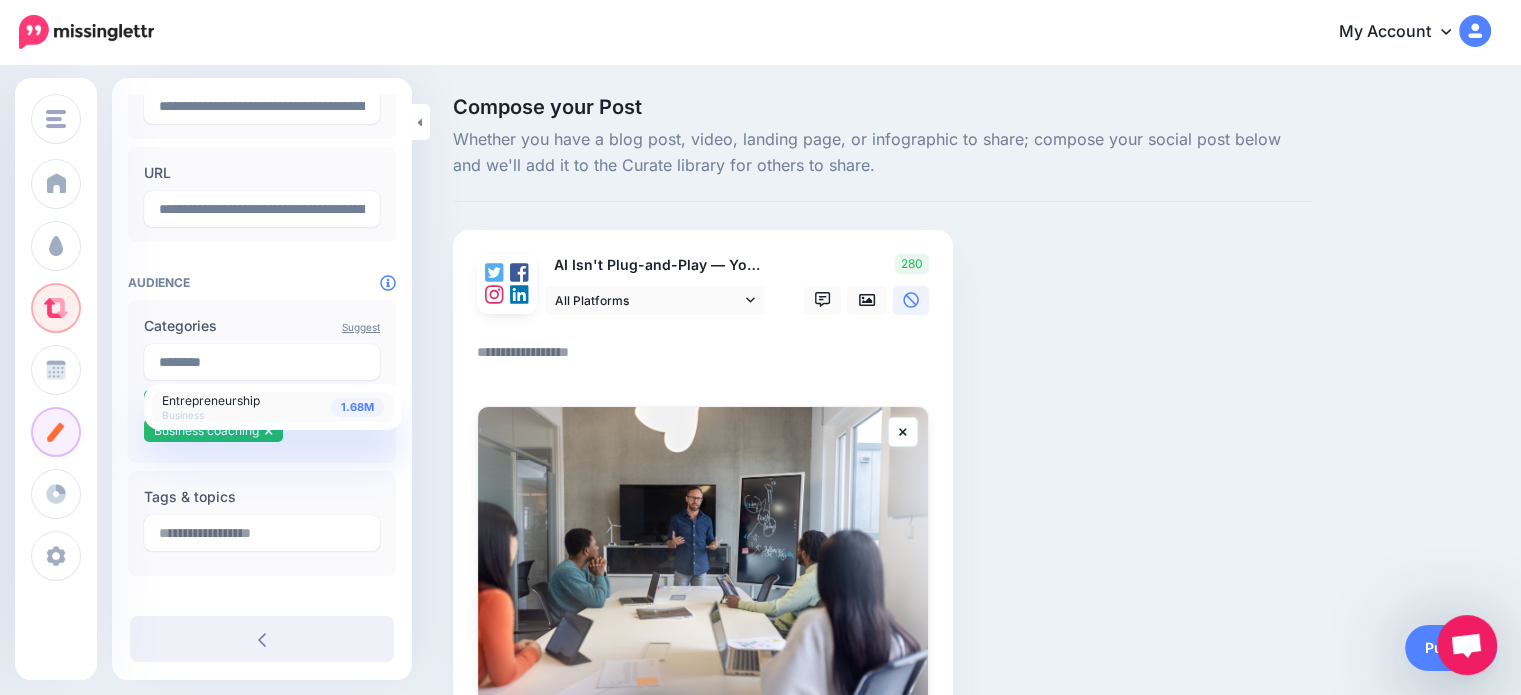click on "1.68M
Entrepreneurship
Business" at bounding box center (273, 407) 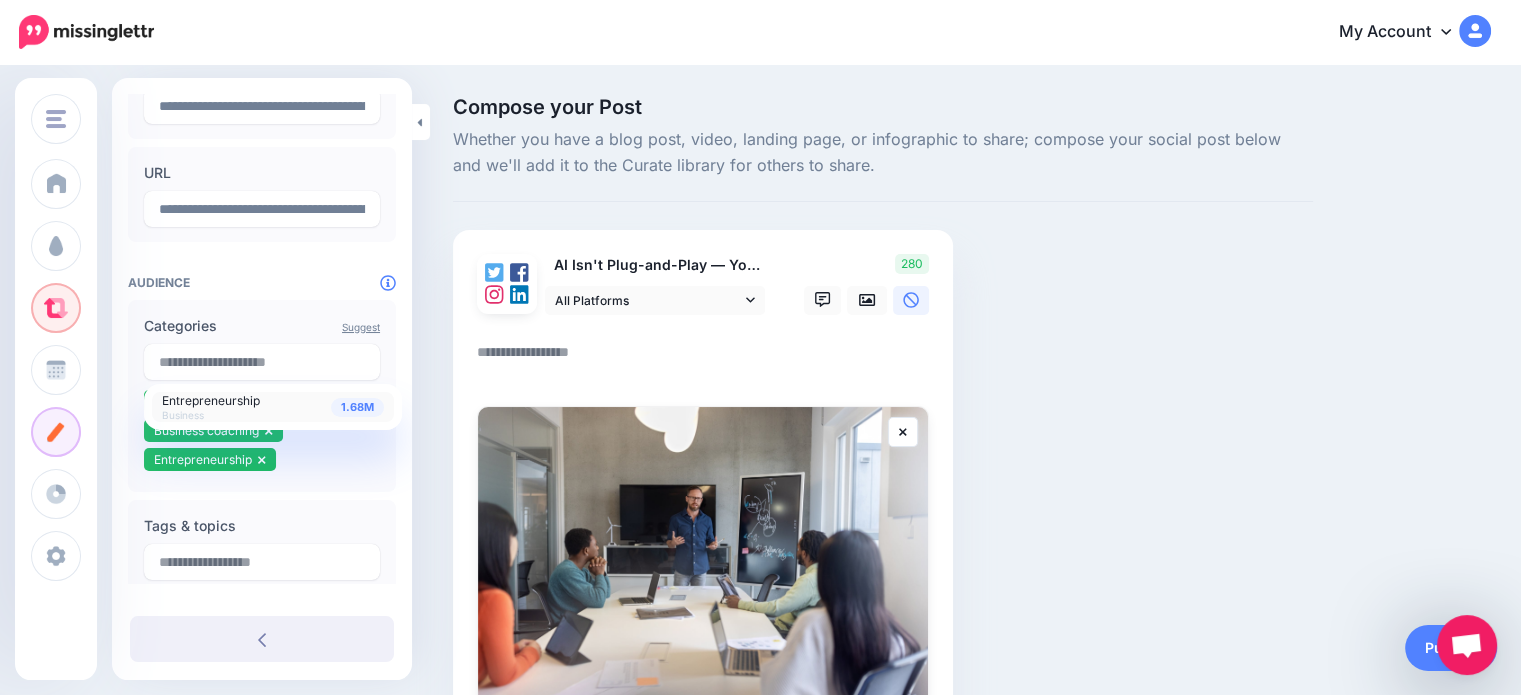 click on "Compose your Post
Whether you have a blog post, video, landing page, or infographic to share; compose your social post below and we'll add it to the Curate library for others to share.
AI Isn't Plug-and-Play — You Need a Strategy. Here's Your Guide to Building One." at bounding box center (883, 482) 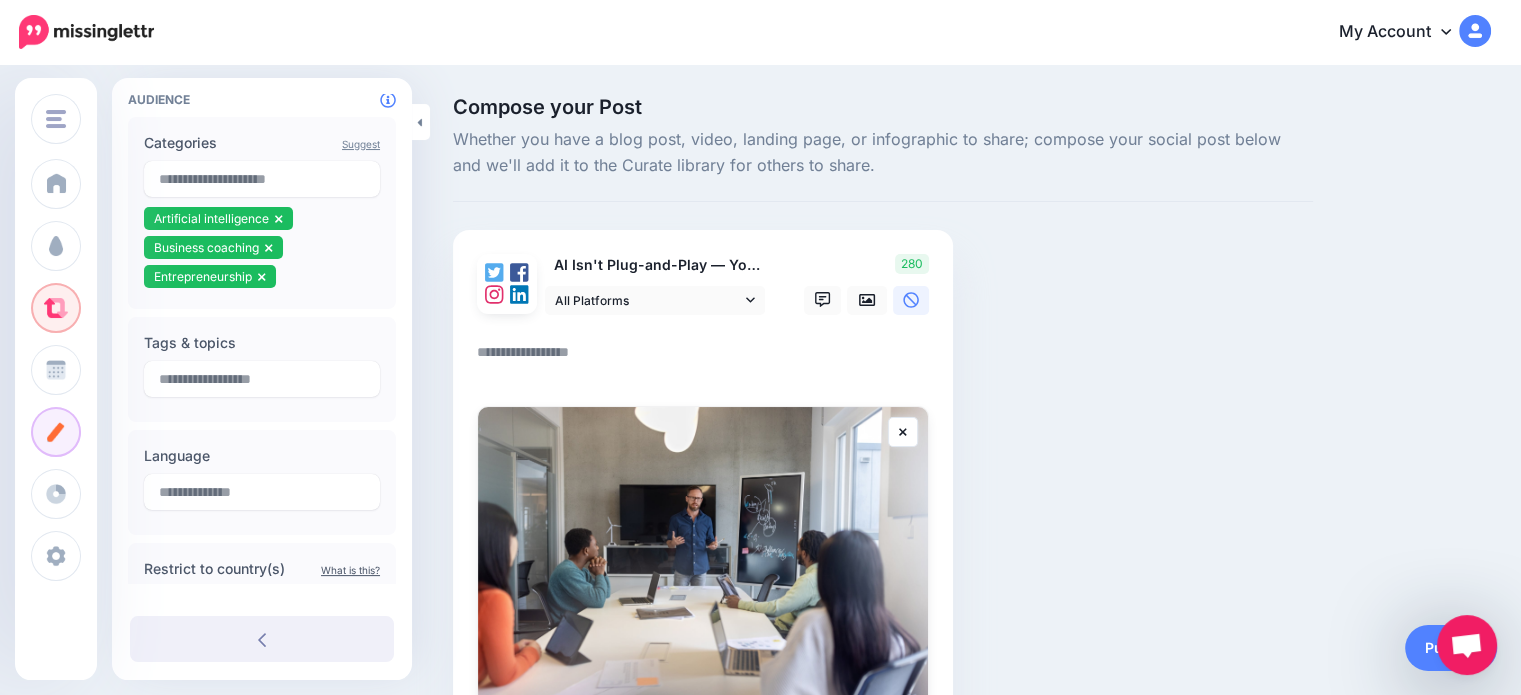scroll, scrollTop: 400, scrollLeft: 0, axis: vertical 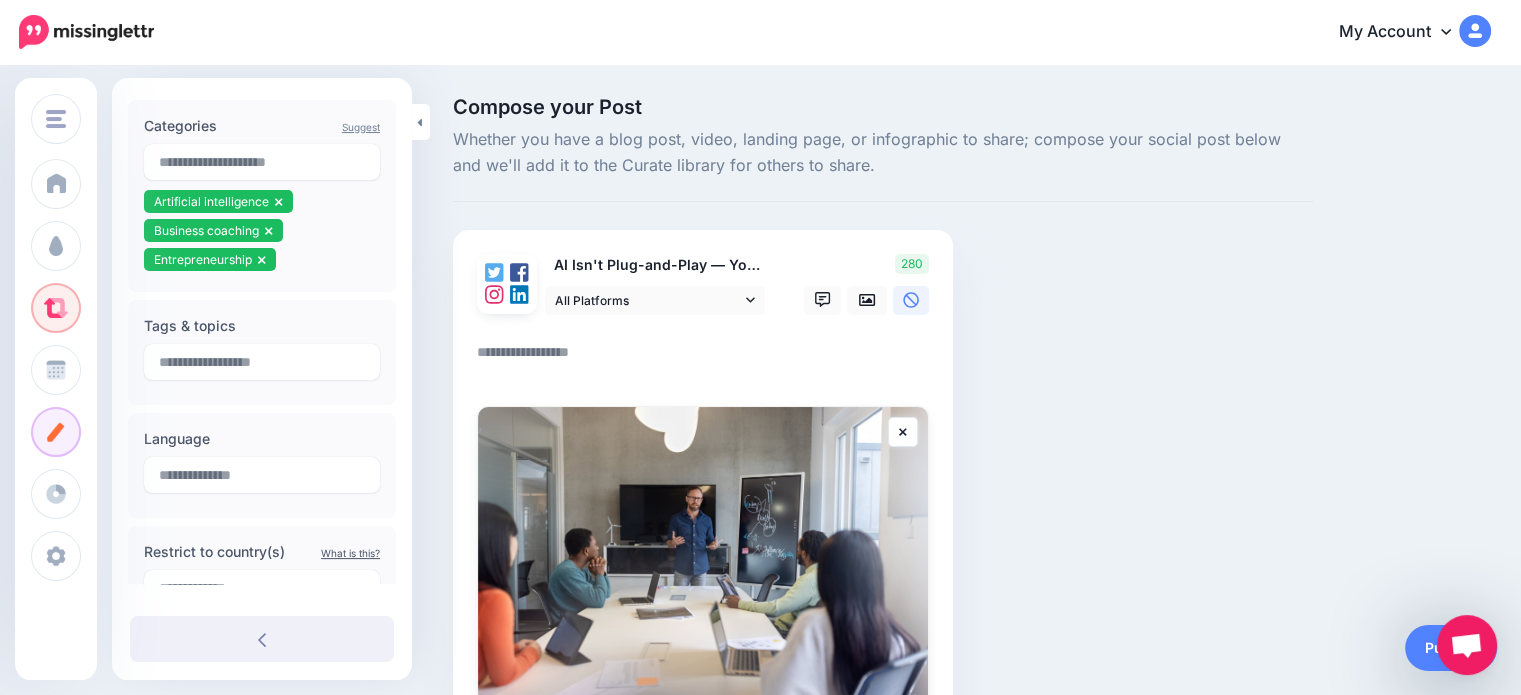 click on "Tags & topics" at bounding box center (262, 326) 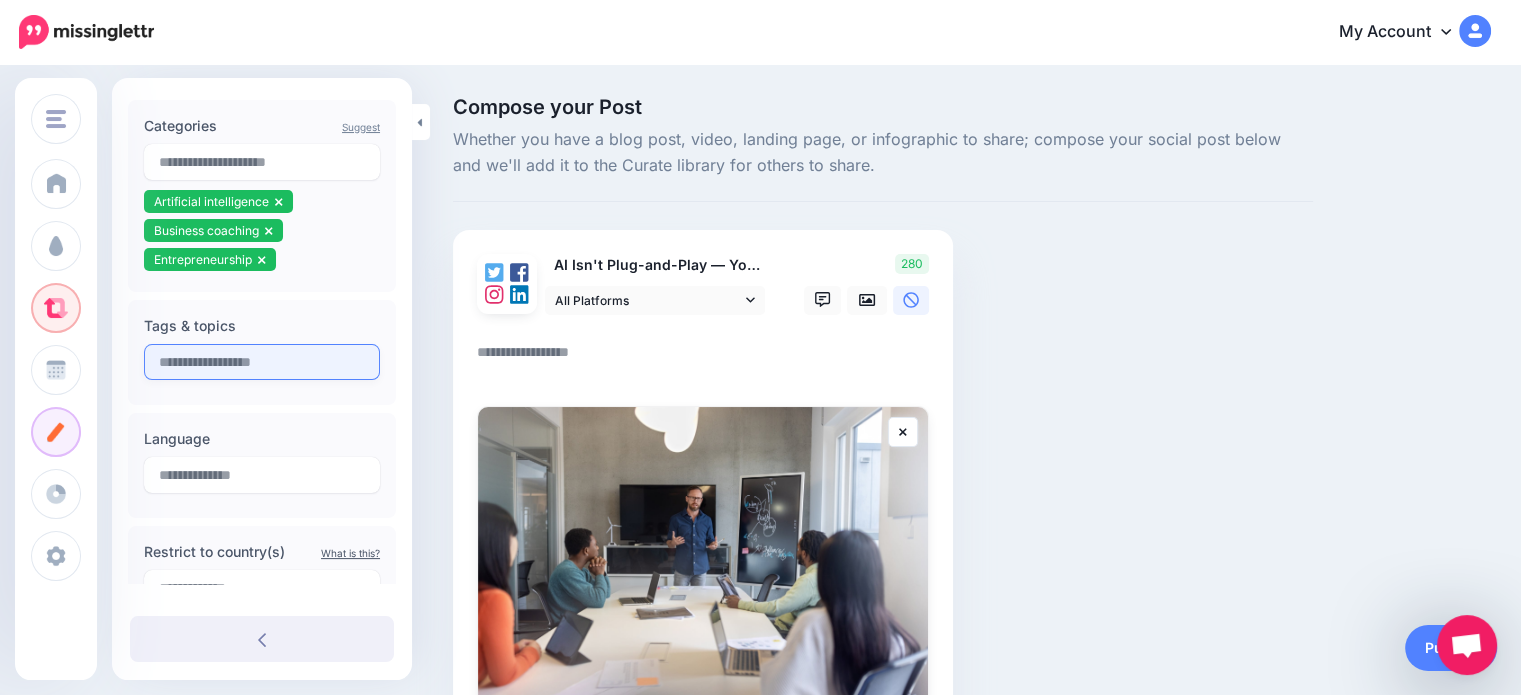 click at bounding box center [262, 362] 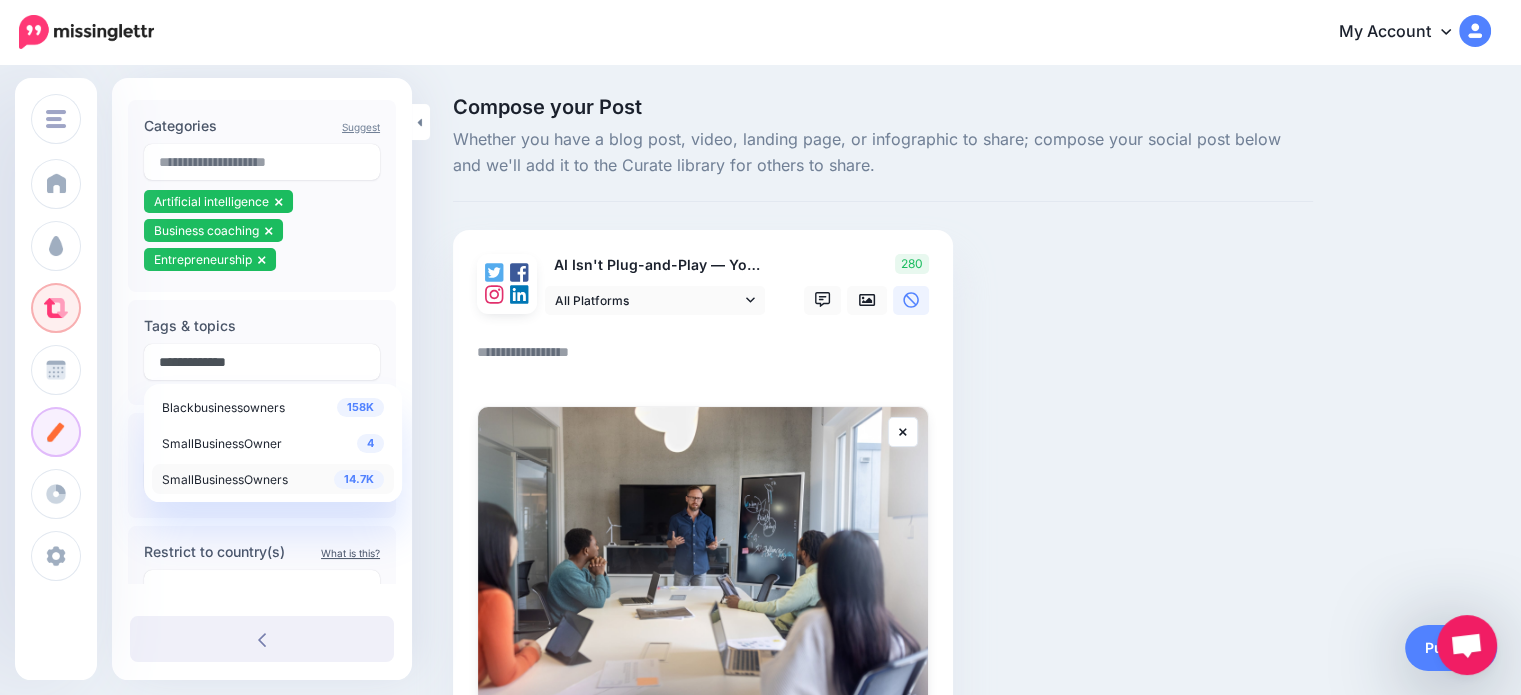type on "**********" 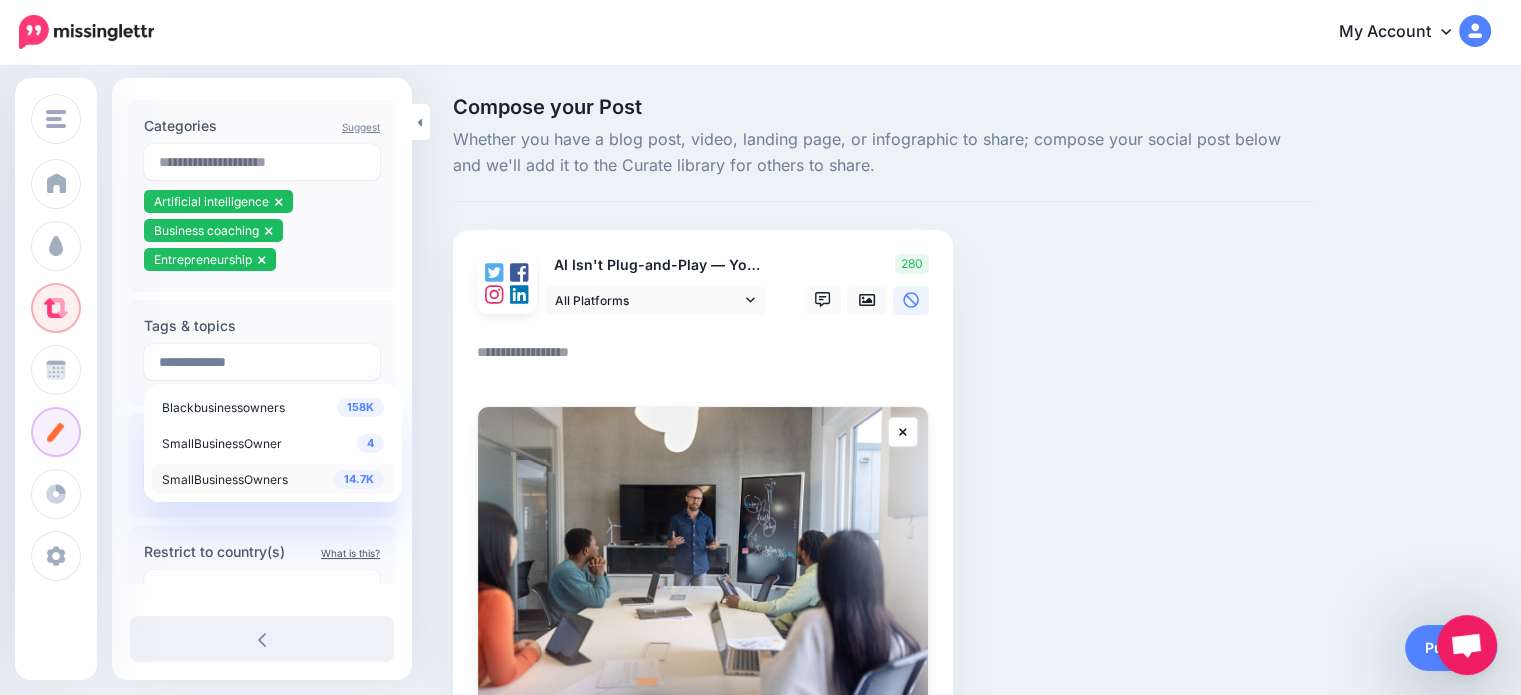click on "SmallBusinessOwners" at bounding box center [225, 479] 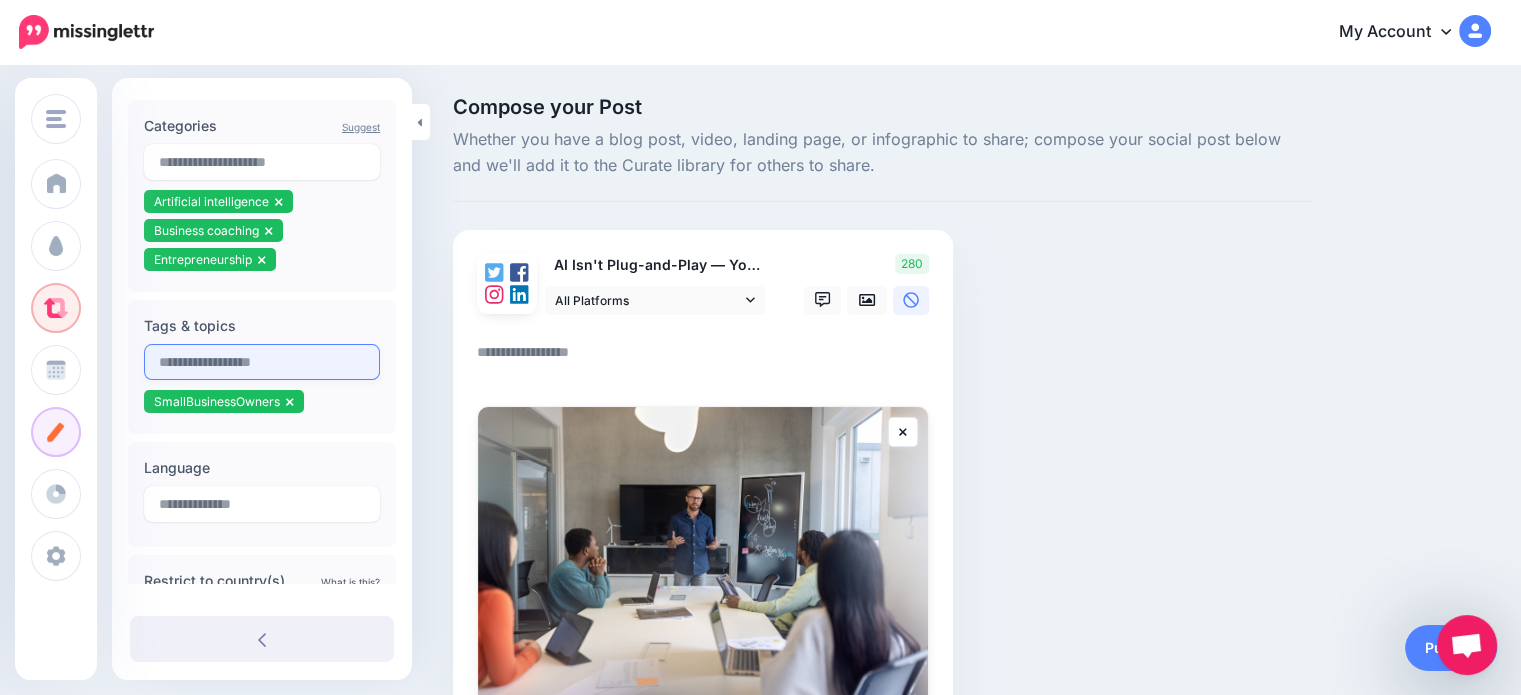 click at bounding box center (262, 362) 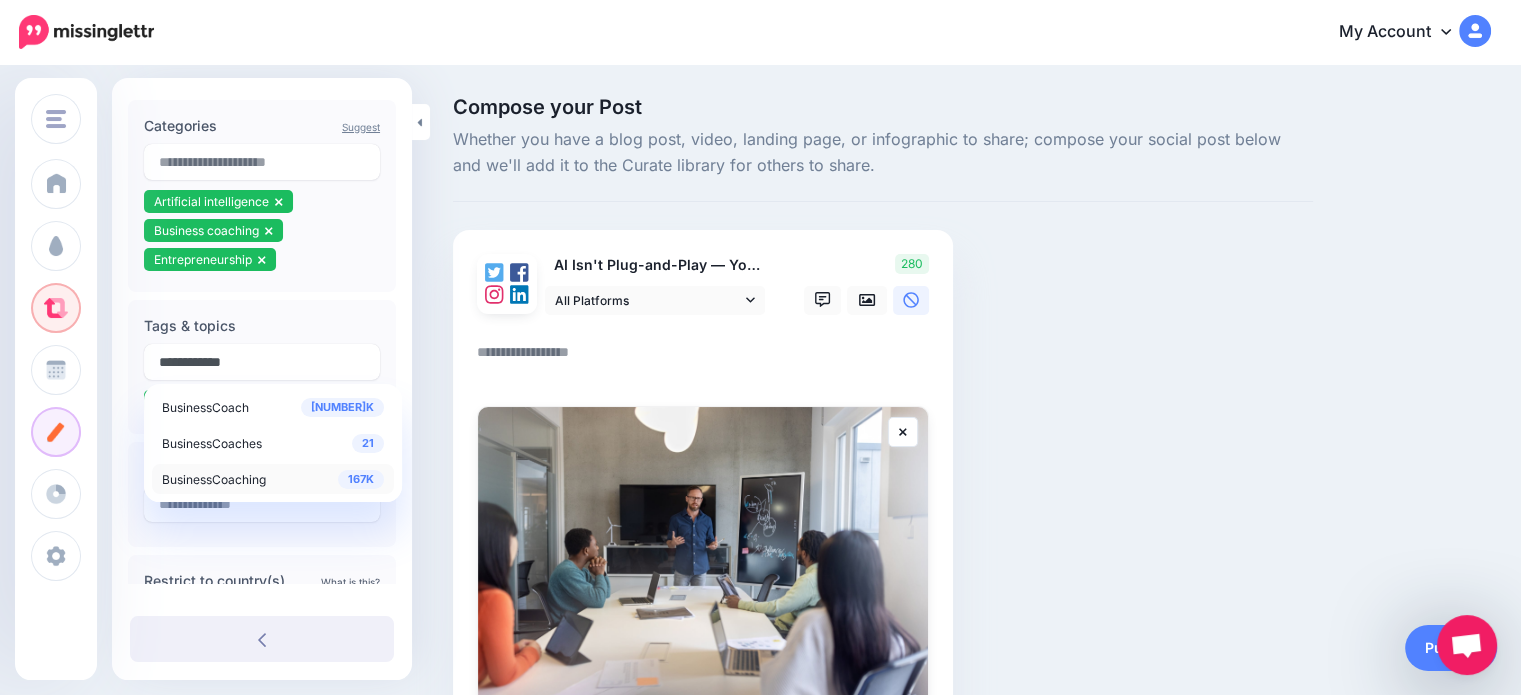 type on "**********" 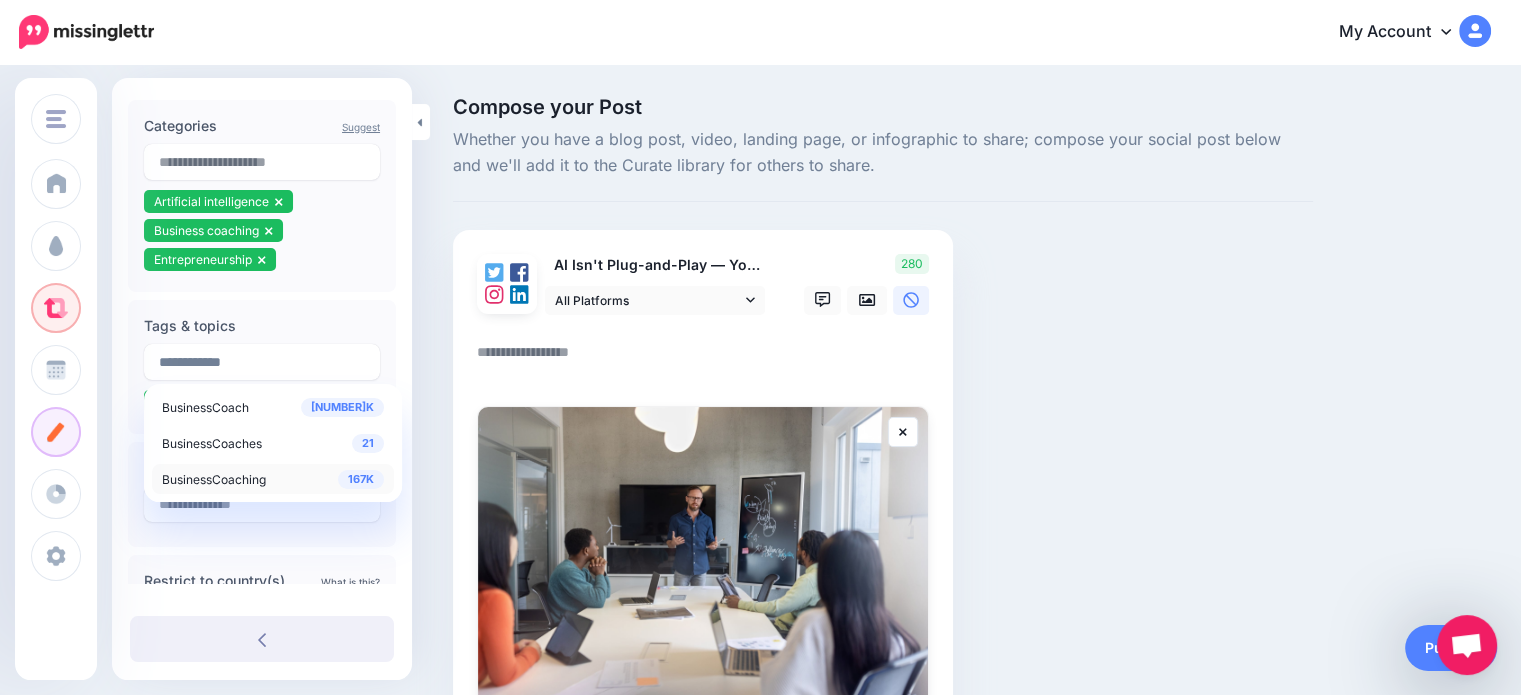 click on "BusinessCoaching" at bounding box center [214, 479] 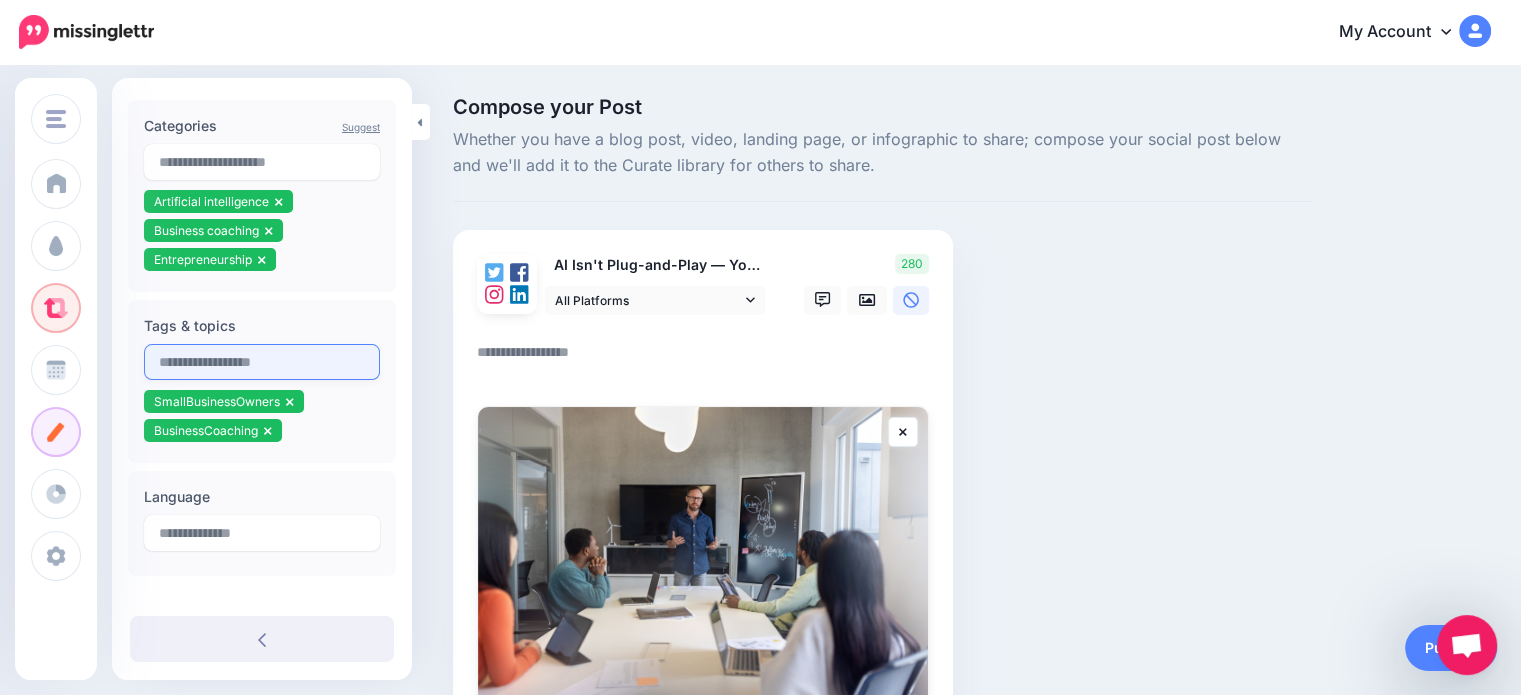 click at bounding box center [262, 362] 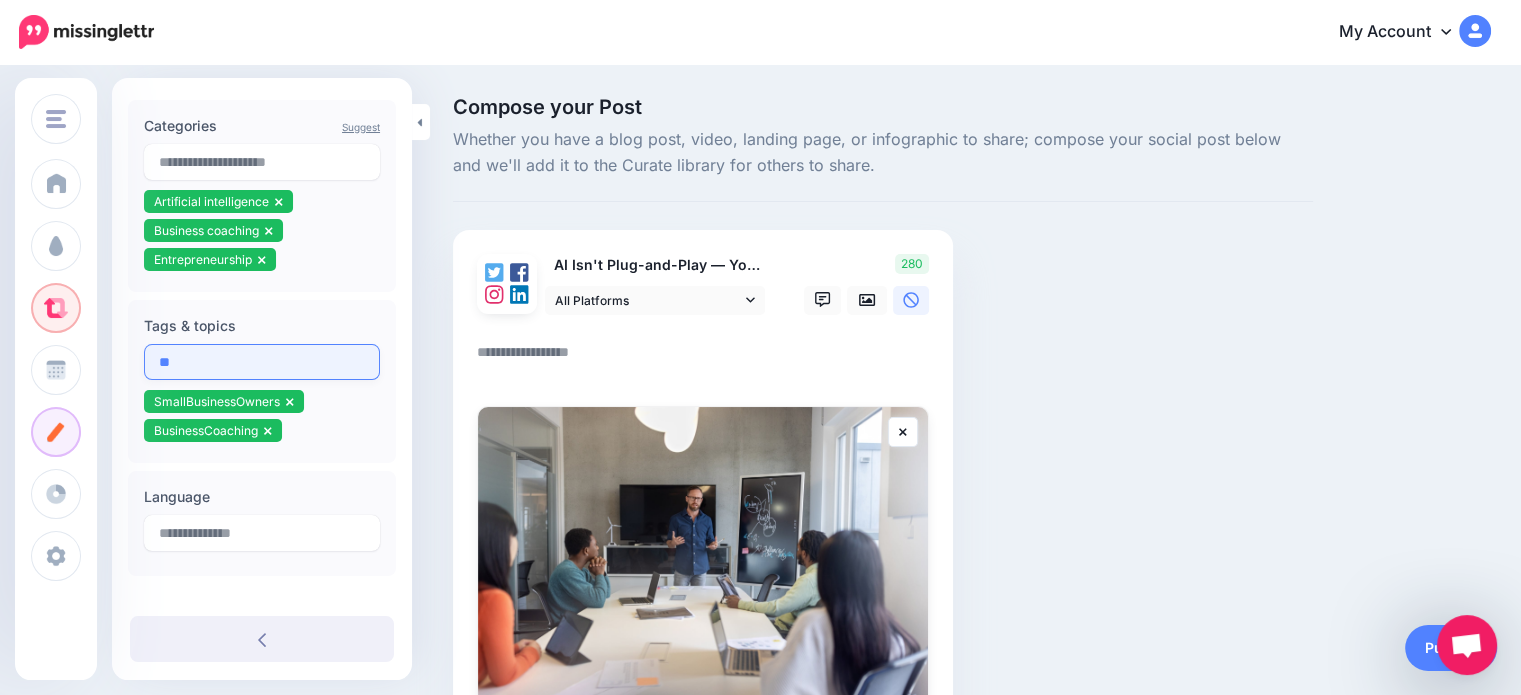 click on "**" at bounding box center [262, 362] 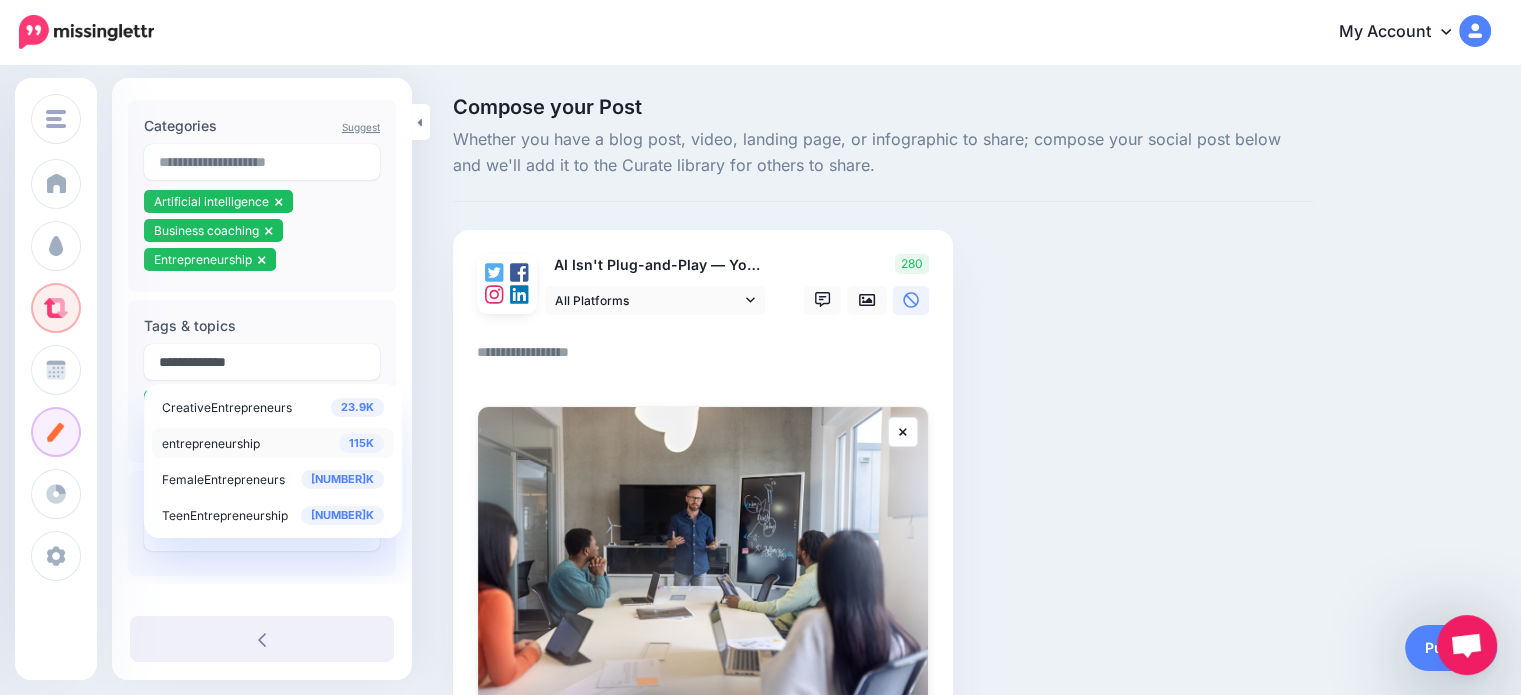 type on "**********" 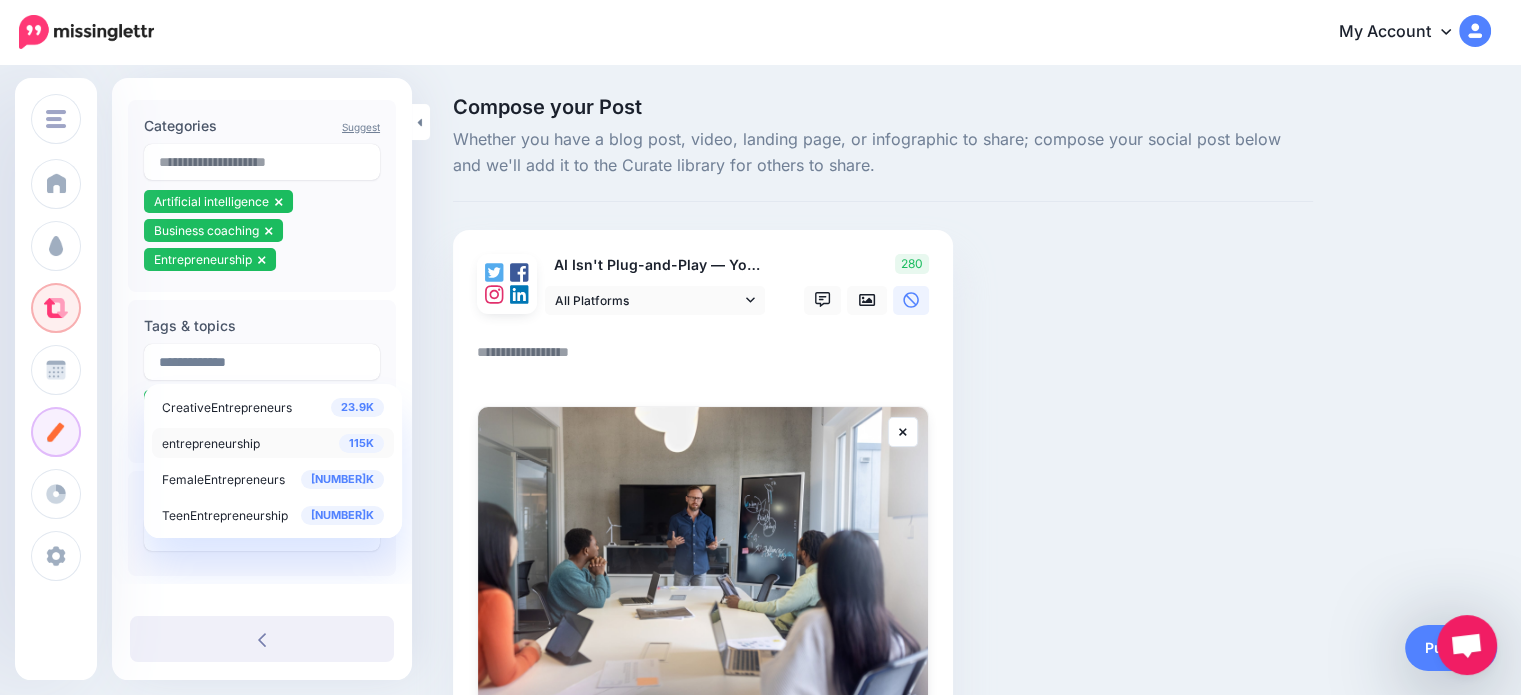 click on "115K
entrepreneurship" at bounding box center [273, 443] 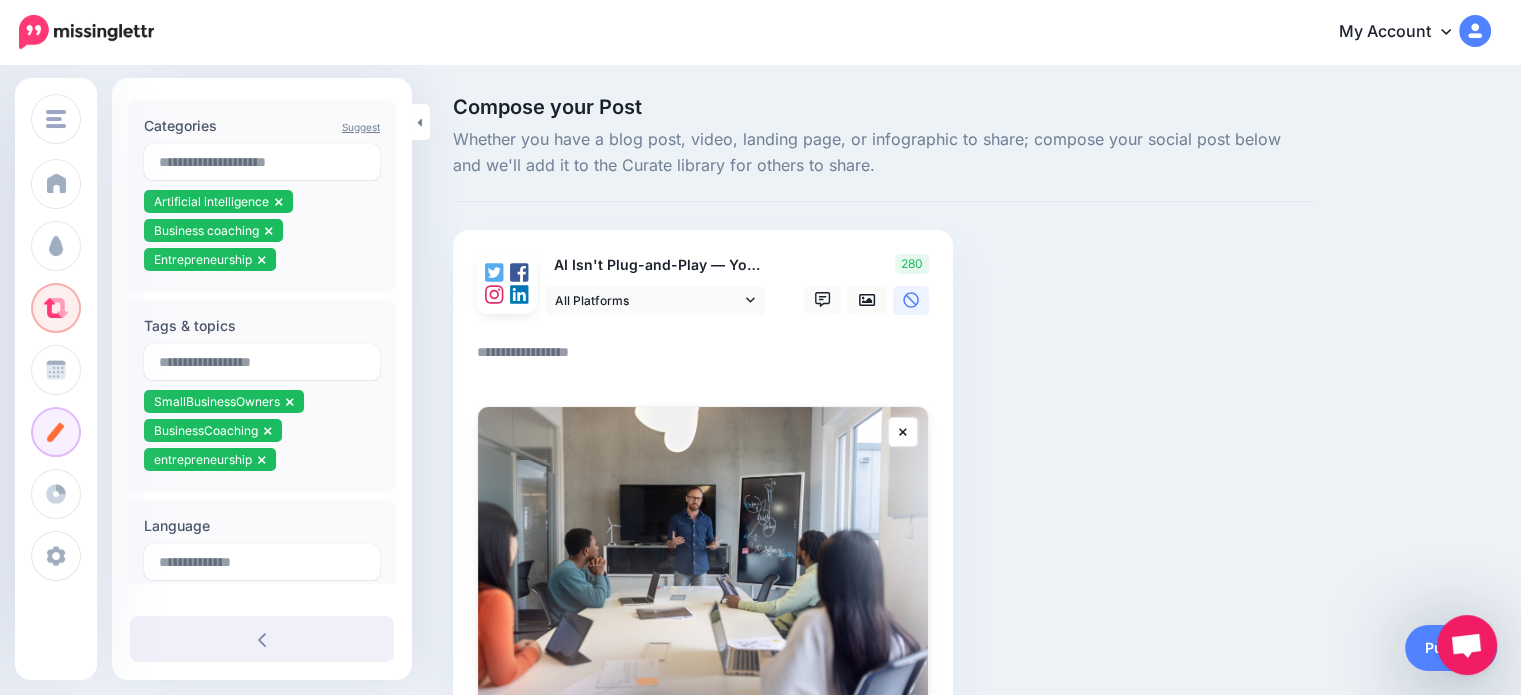 click on "Compose your Post
Whether you have a blog post, video, landing page, or infographic to share; compose your social post below and we'll add it to the Curate library for others to share.
AI Isn't Plug-and-Play — You Need a Strategy. Here's Your Guide to Building One." at bounding box center (883, 482) 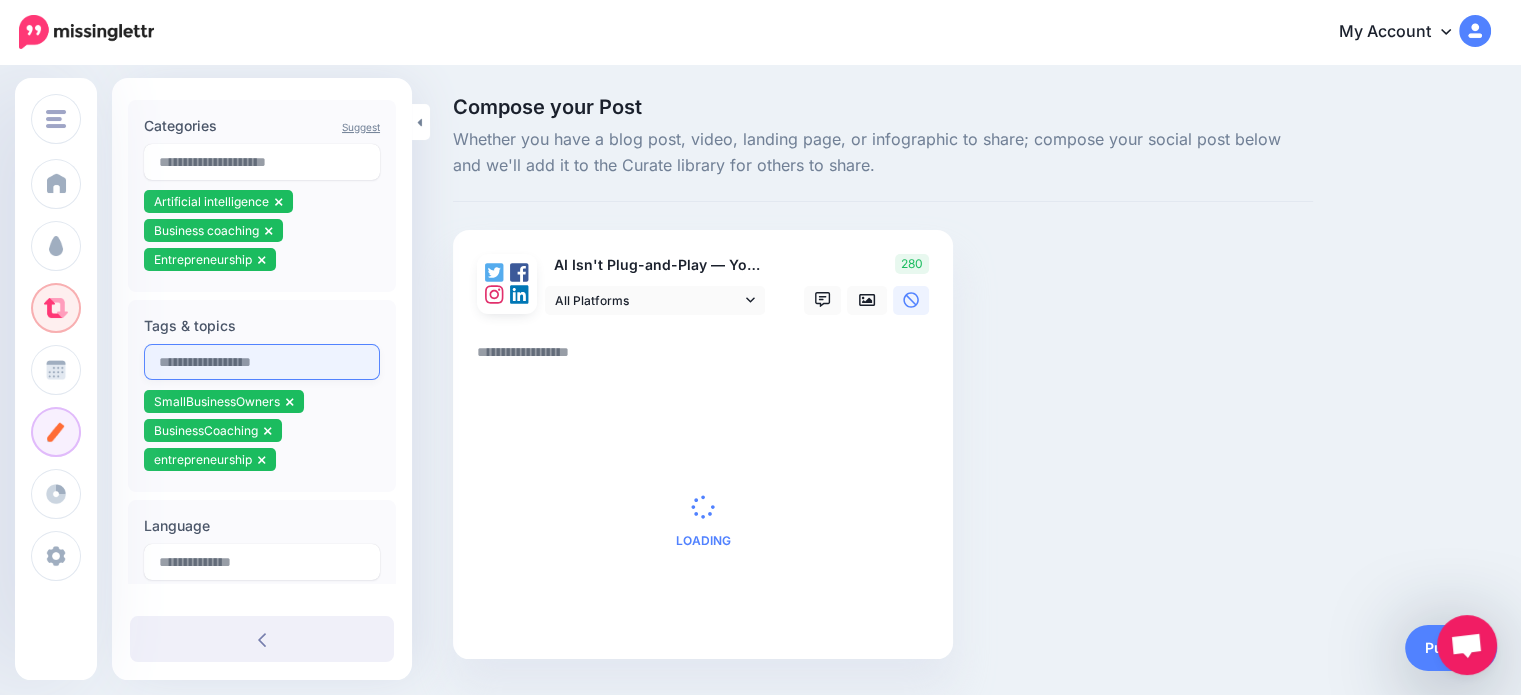 click at bounding box center (262, 362) 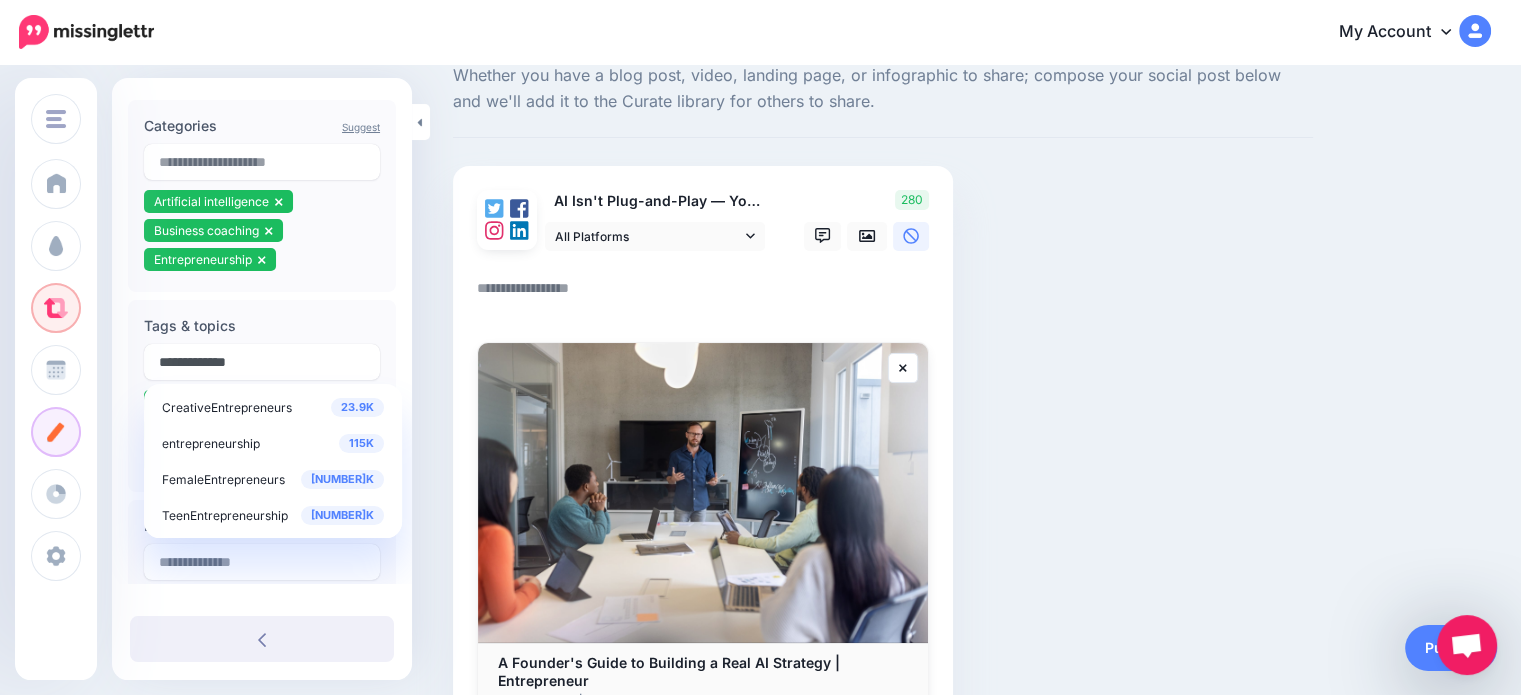 scroll, scrollTop: 201, scrollLeft: 0, axis: vertical 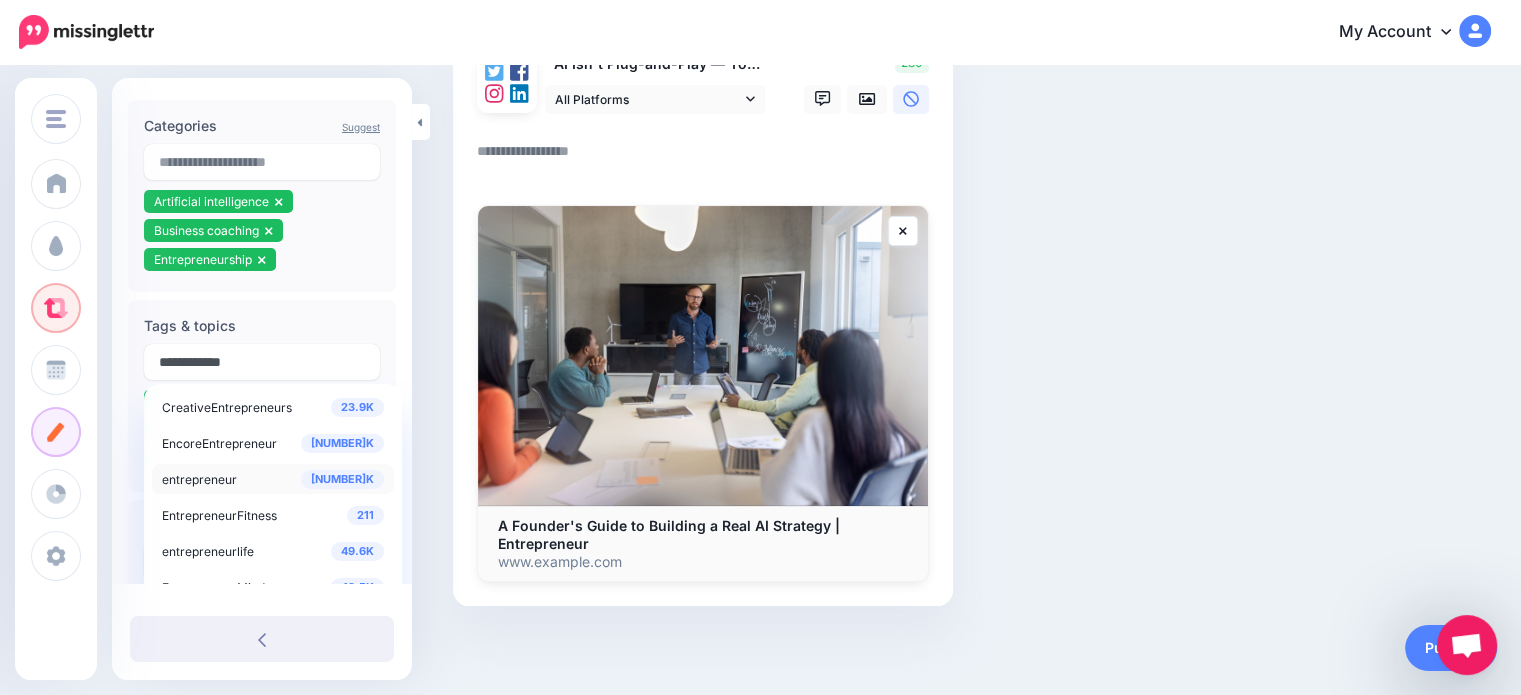 type on "**********" 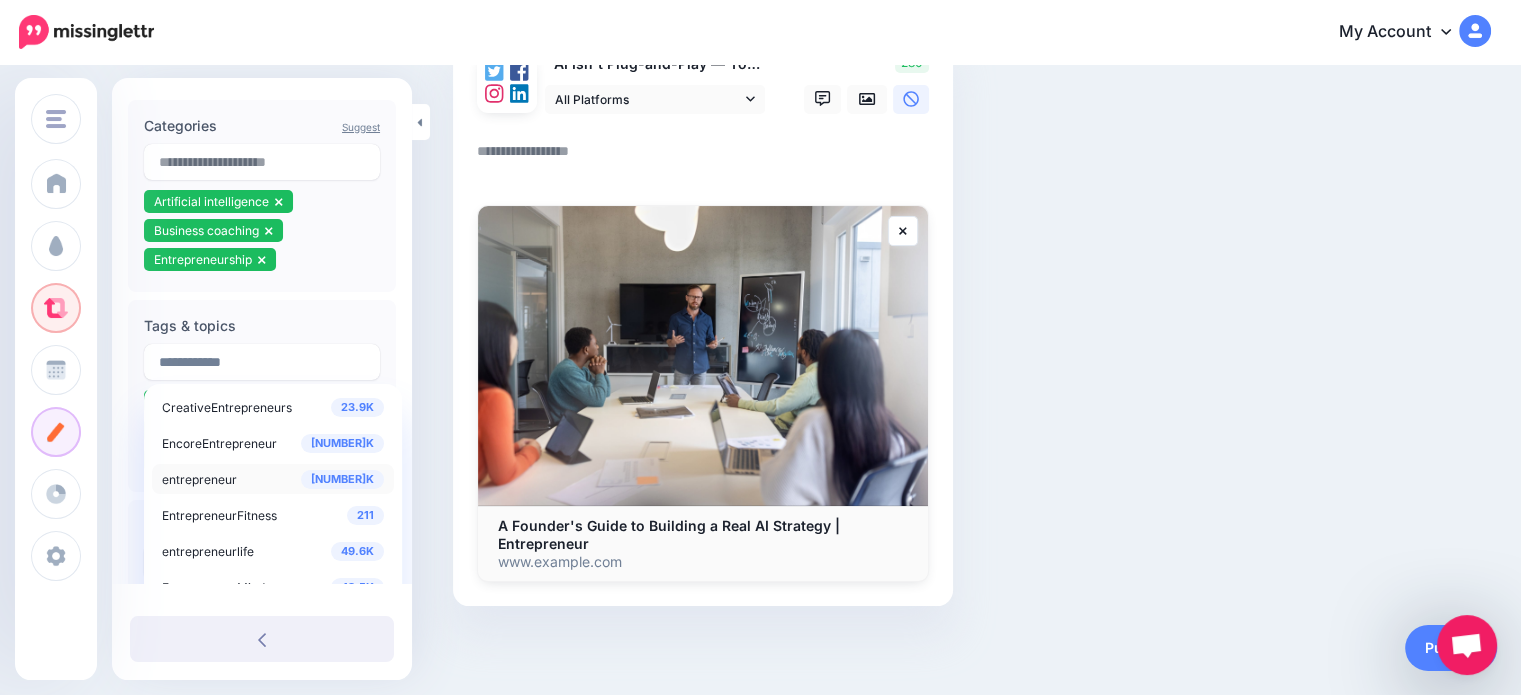 click on "124K
entrepreneur" at bounding box center (273, 479) 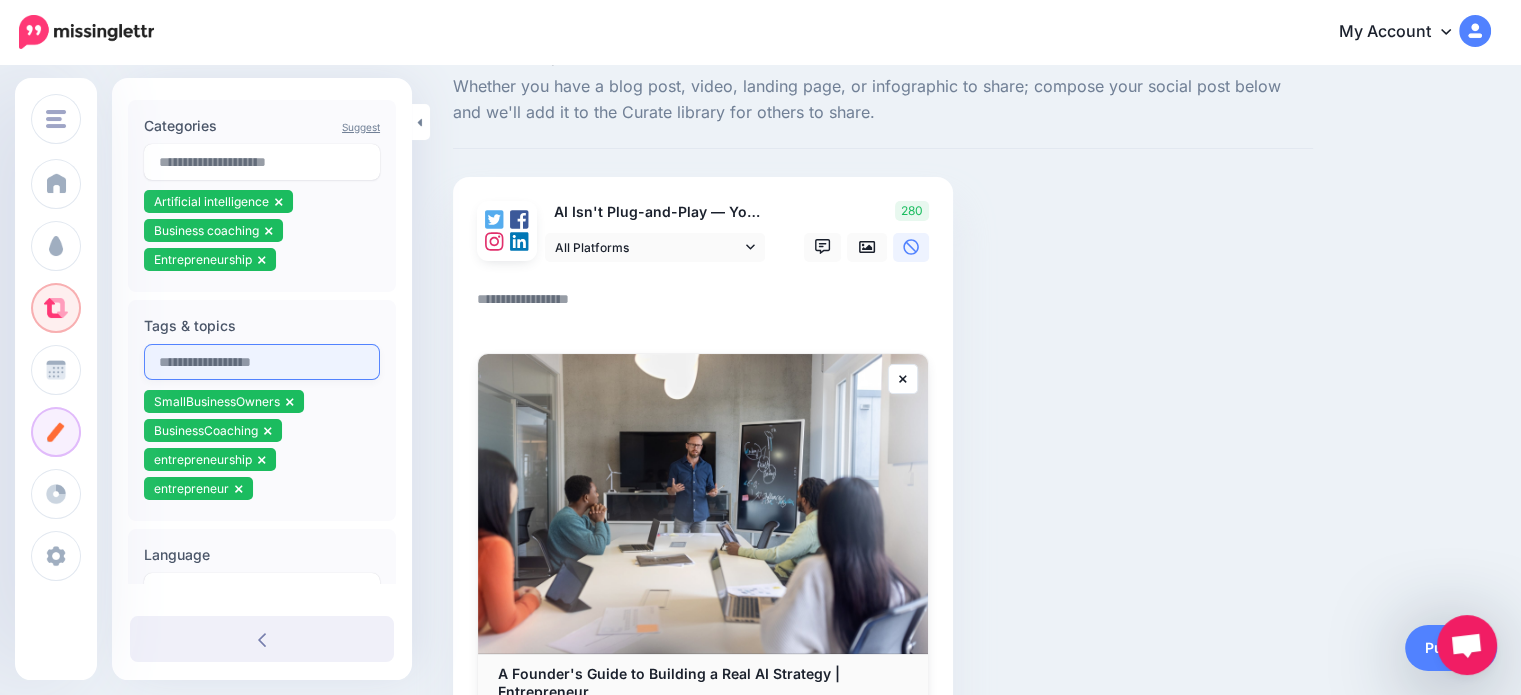 scroll, scrollTop: 201, scrollLeft: 0, axis: vertical 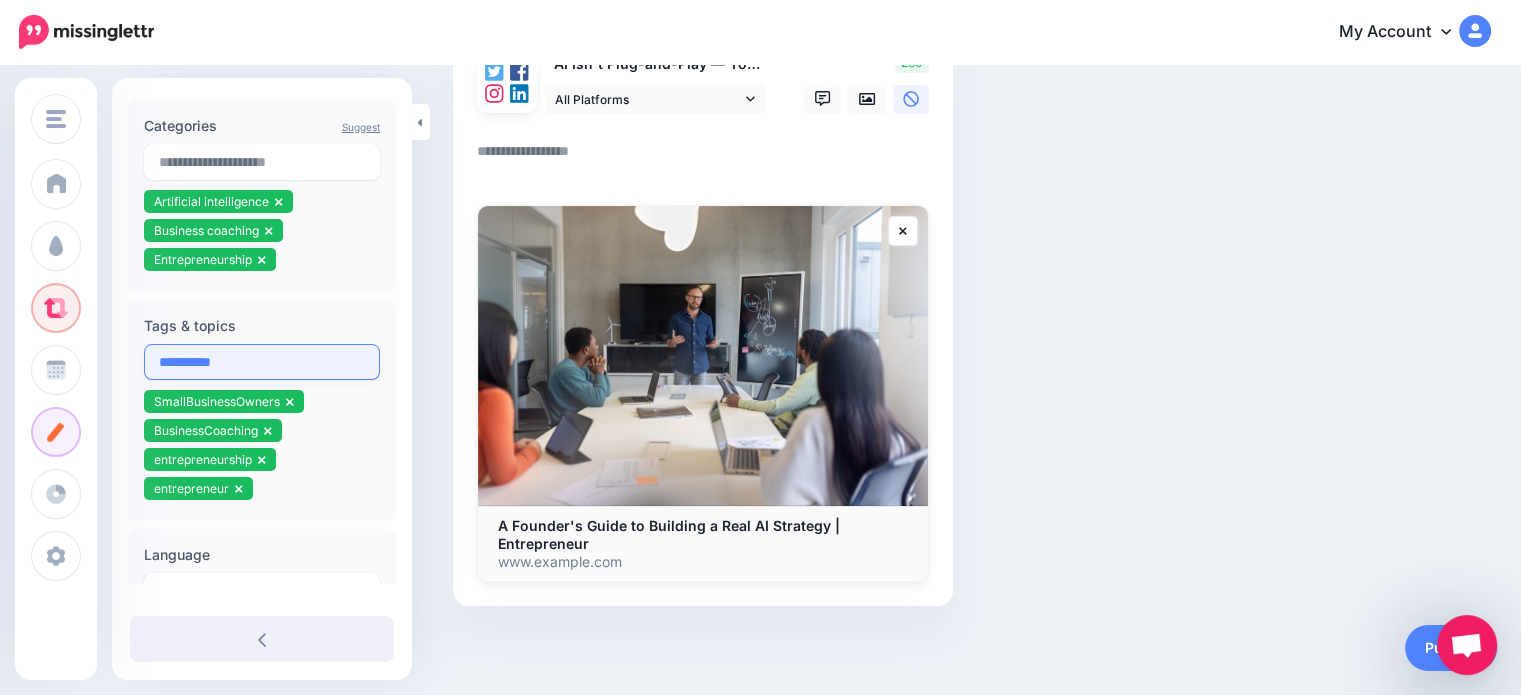 click on "*********" at bounding box center (262, 362) 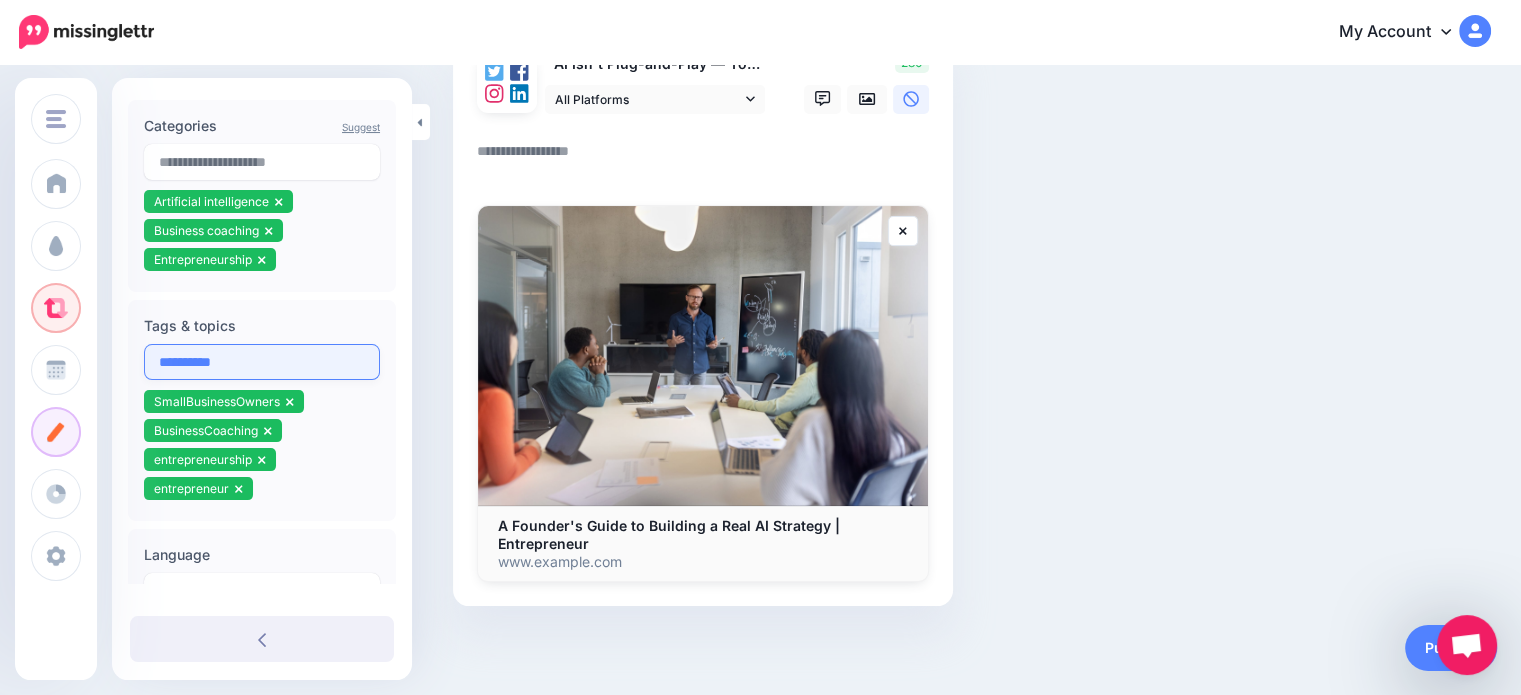 click on "*********" at bounding box center [262, 362] 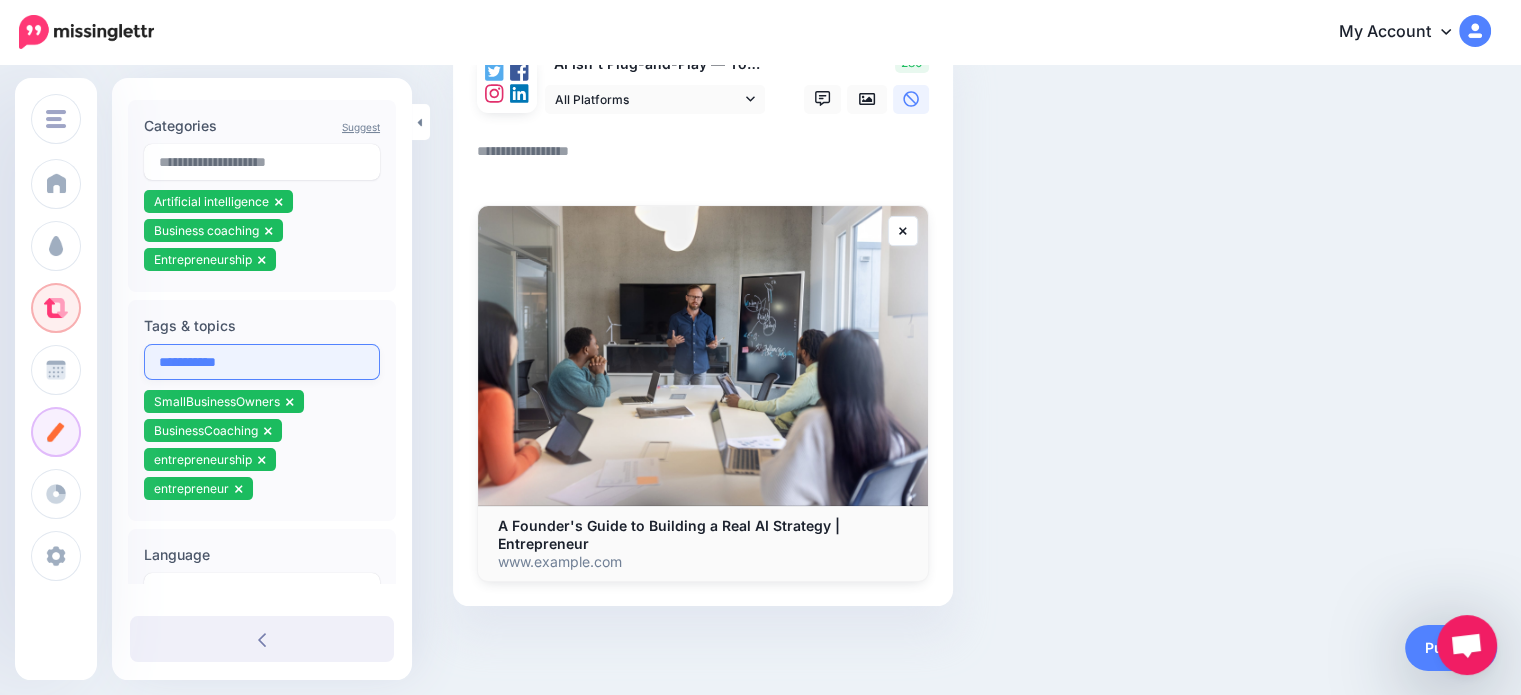 click on "**********" at bounding box center [262, 362] 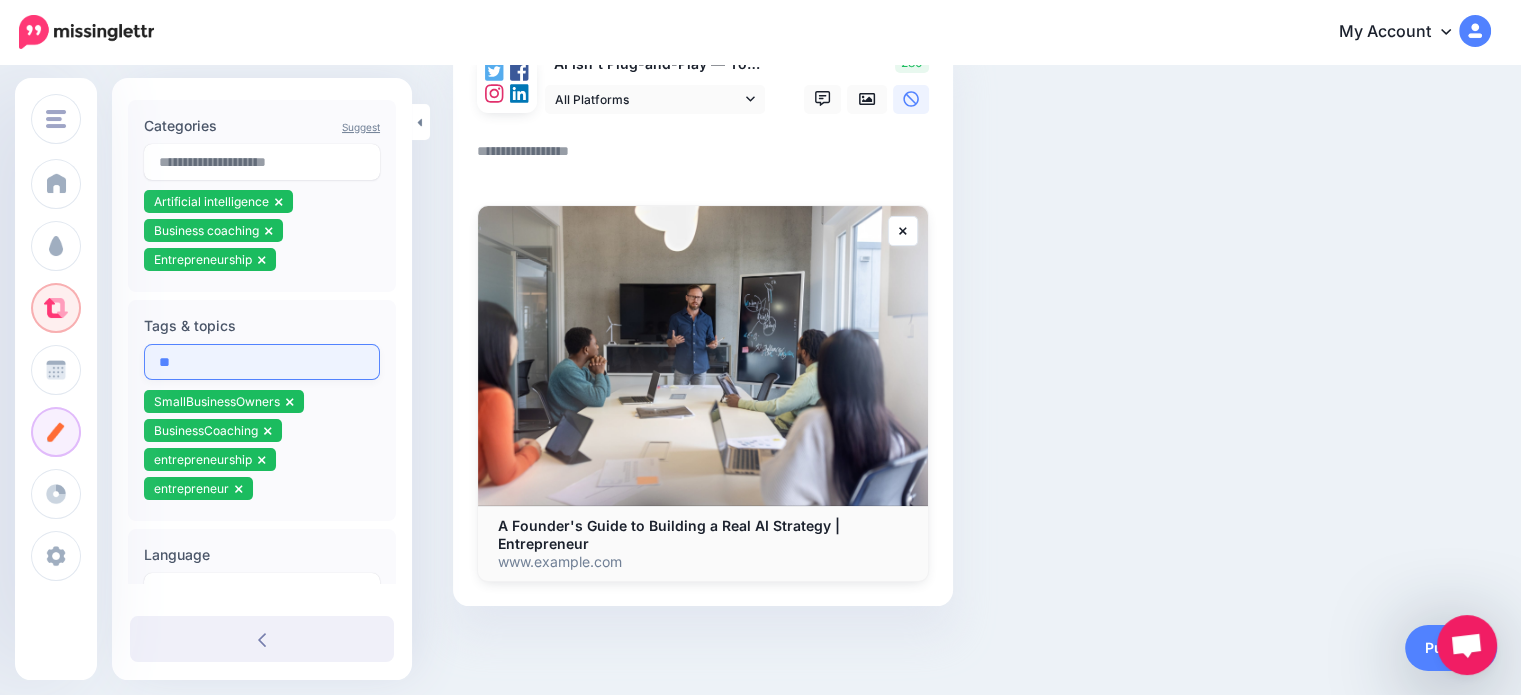 type on "*" 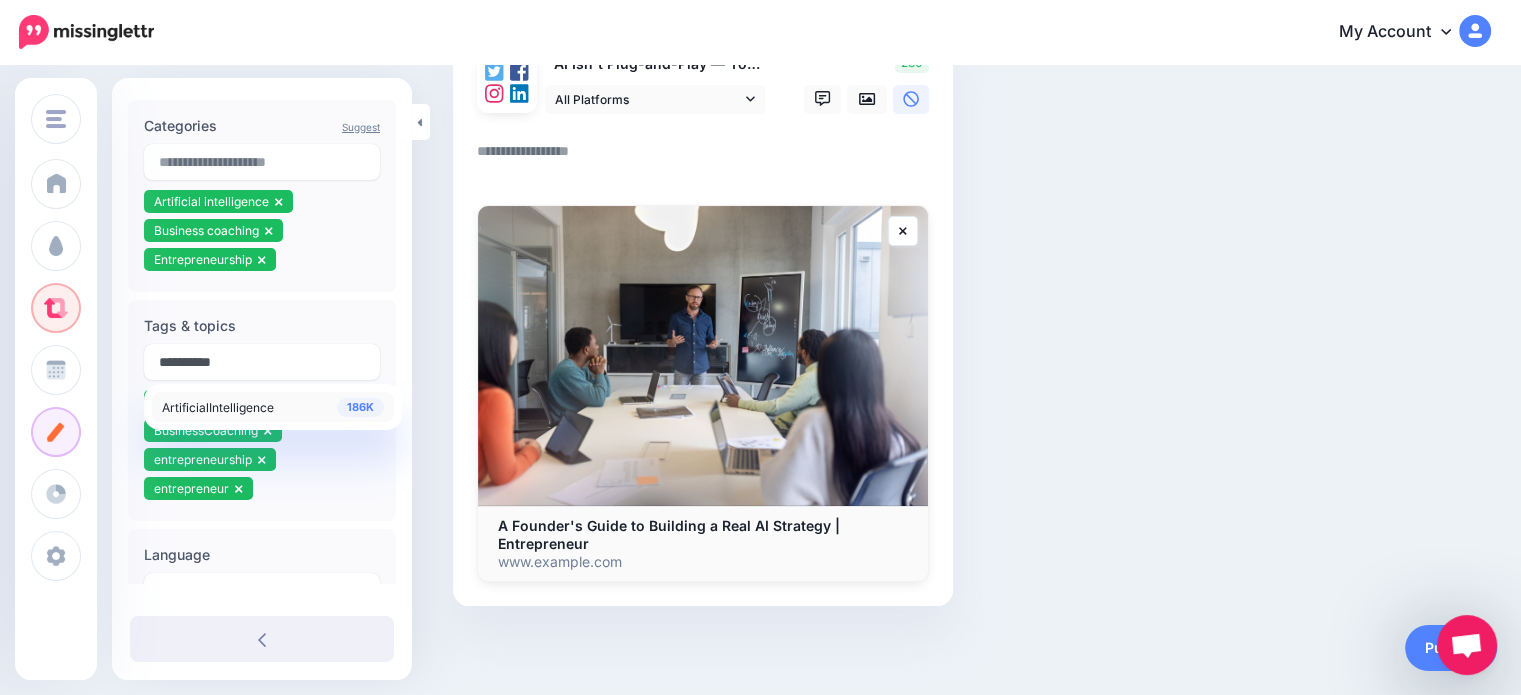 type on "**********" 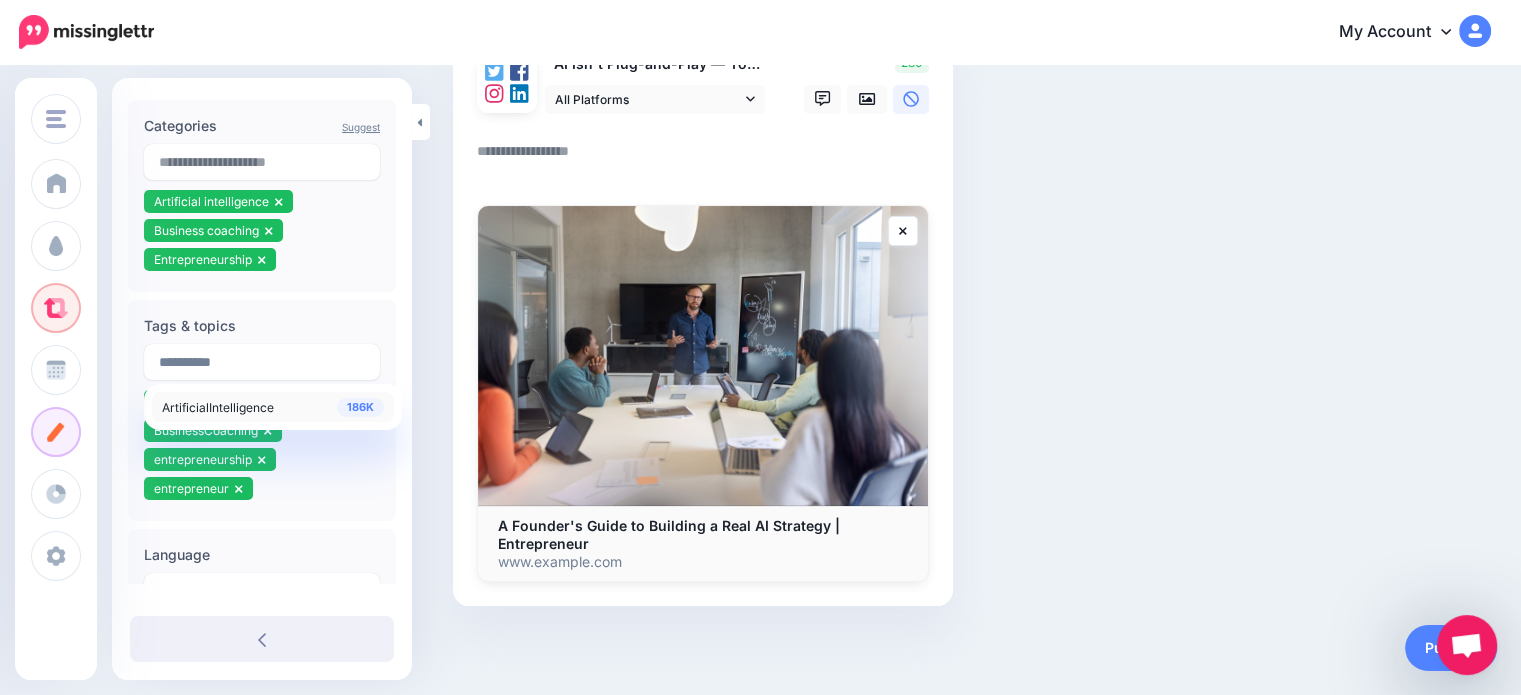 click on "ArtificialIntelligence" at bounding box center (218, 407) 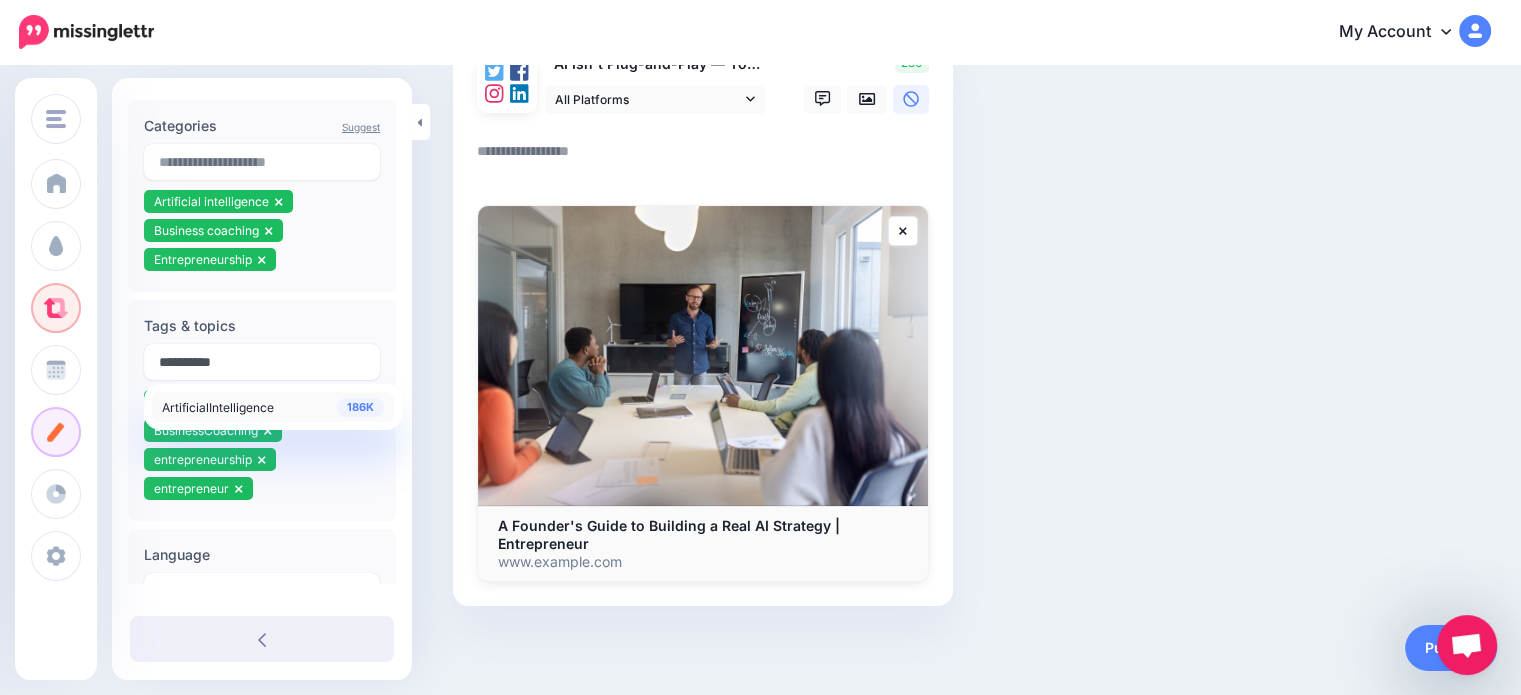 type 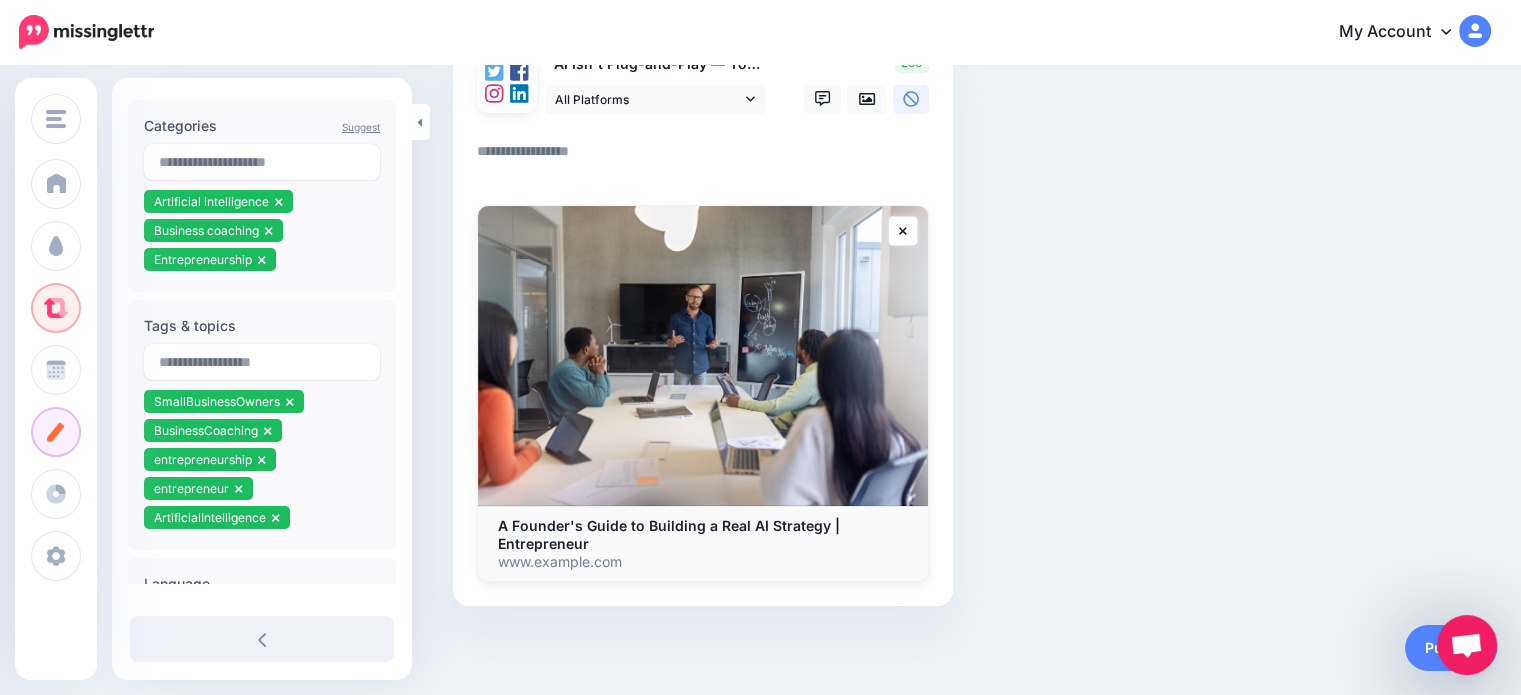 click on "Compose your Post
Whether you have a blog post, video, landing page, or infographic to share; compose your social post below and we'll add it to the Curate library for others to share." at bounding box center (760, 281) 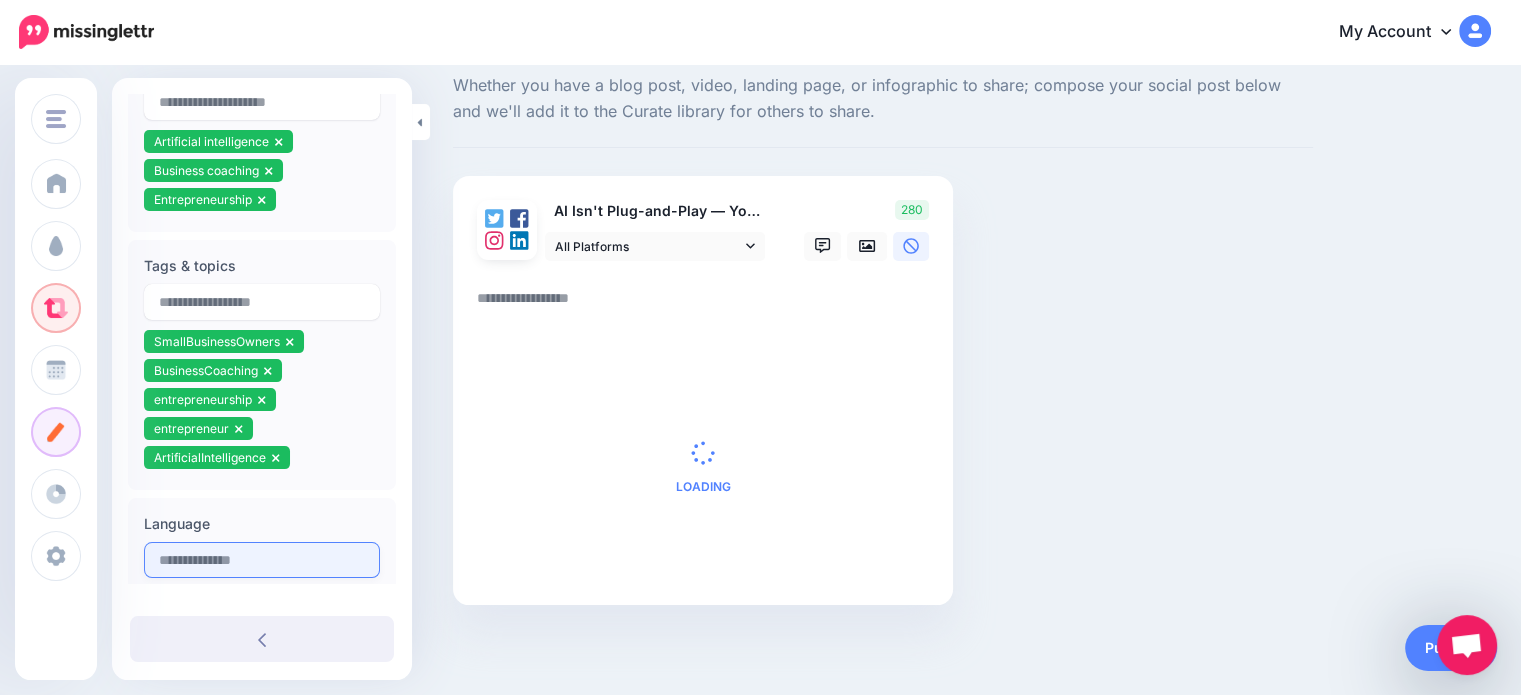 scroll, scrollTop: 600, scrollLeft: 0, axis: vertical 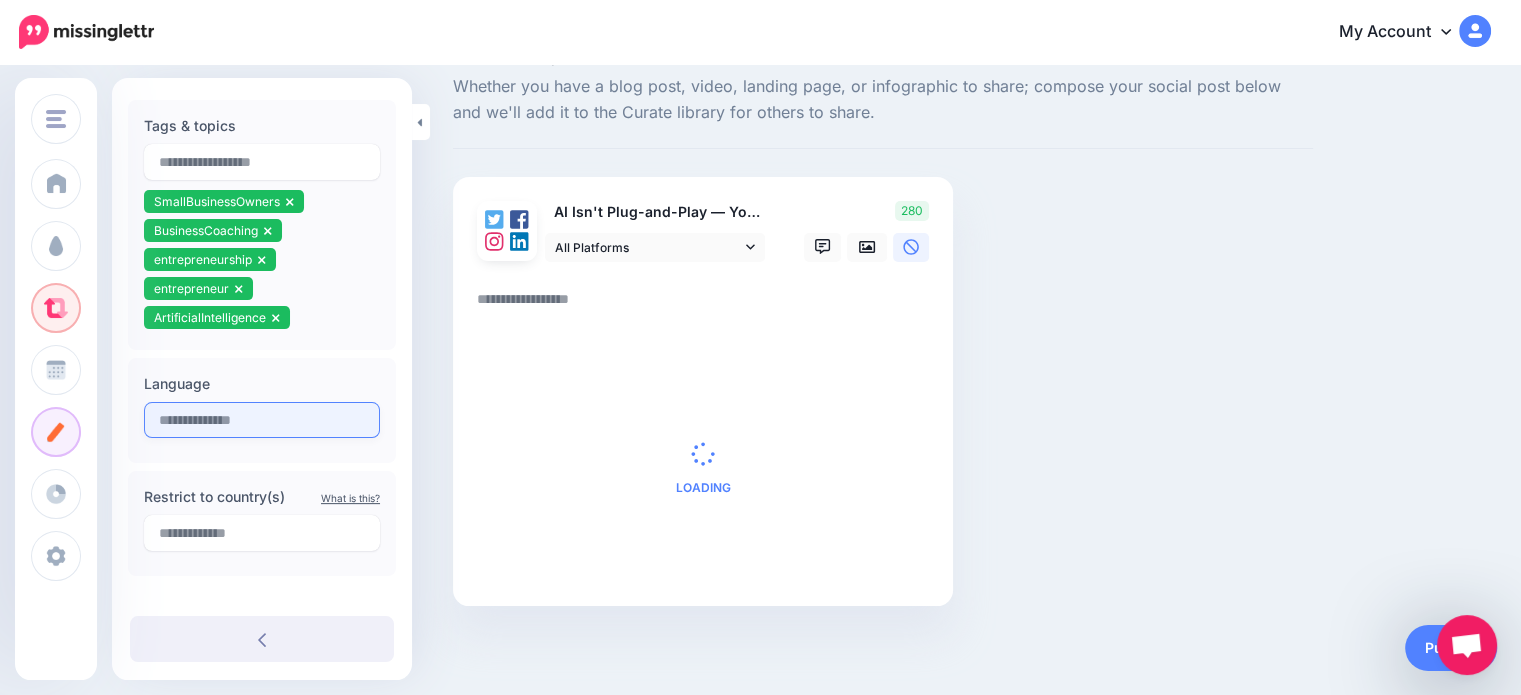 click at bounding box center (262, 420) 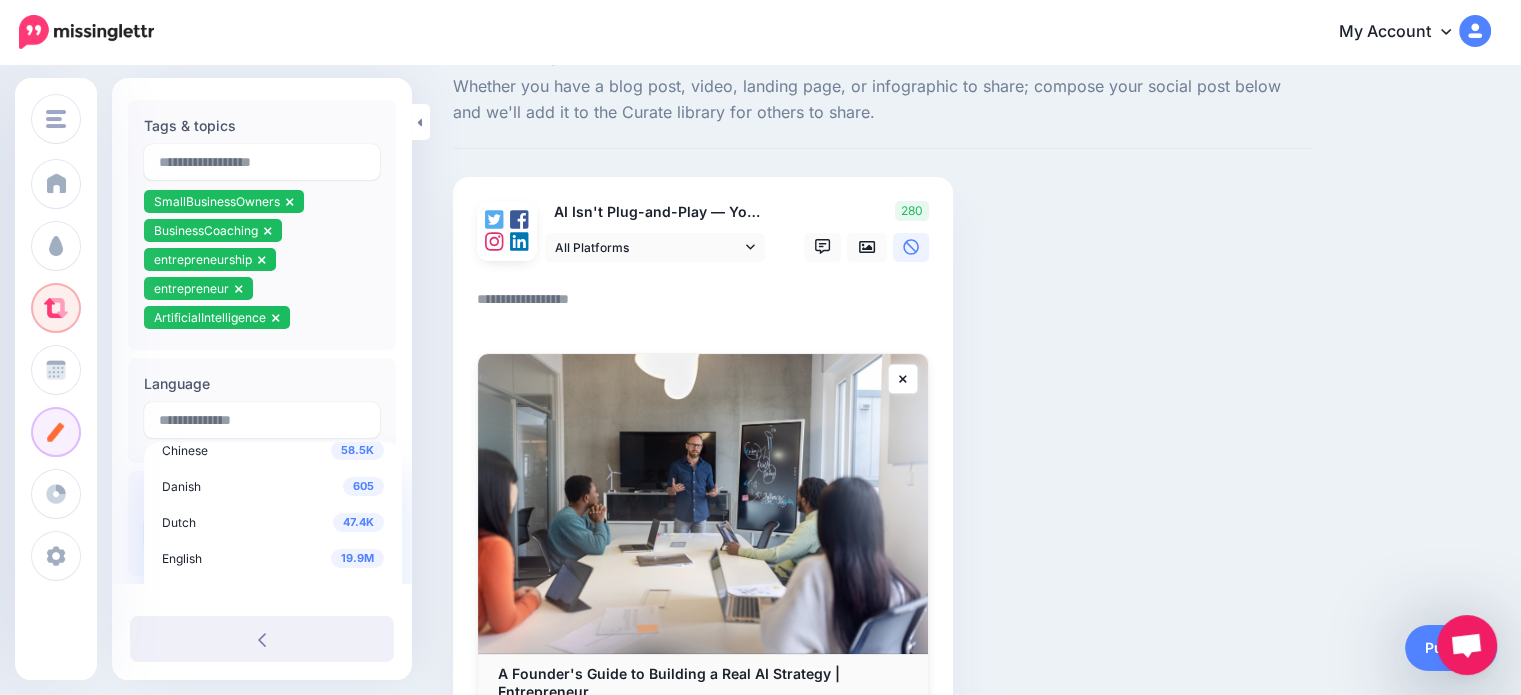 scroll, scrollTop: 100, scrollLeft: 0, axis: vertical 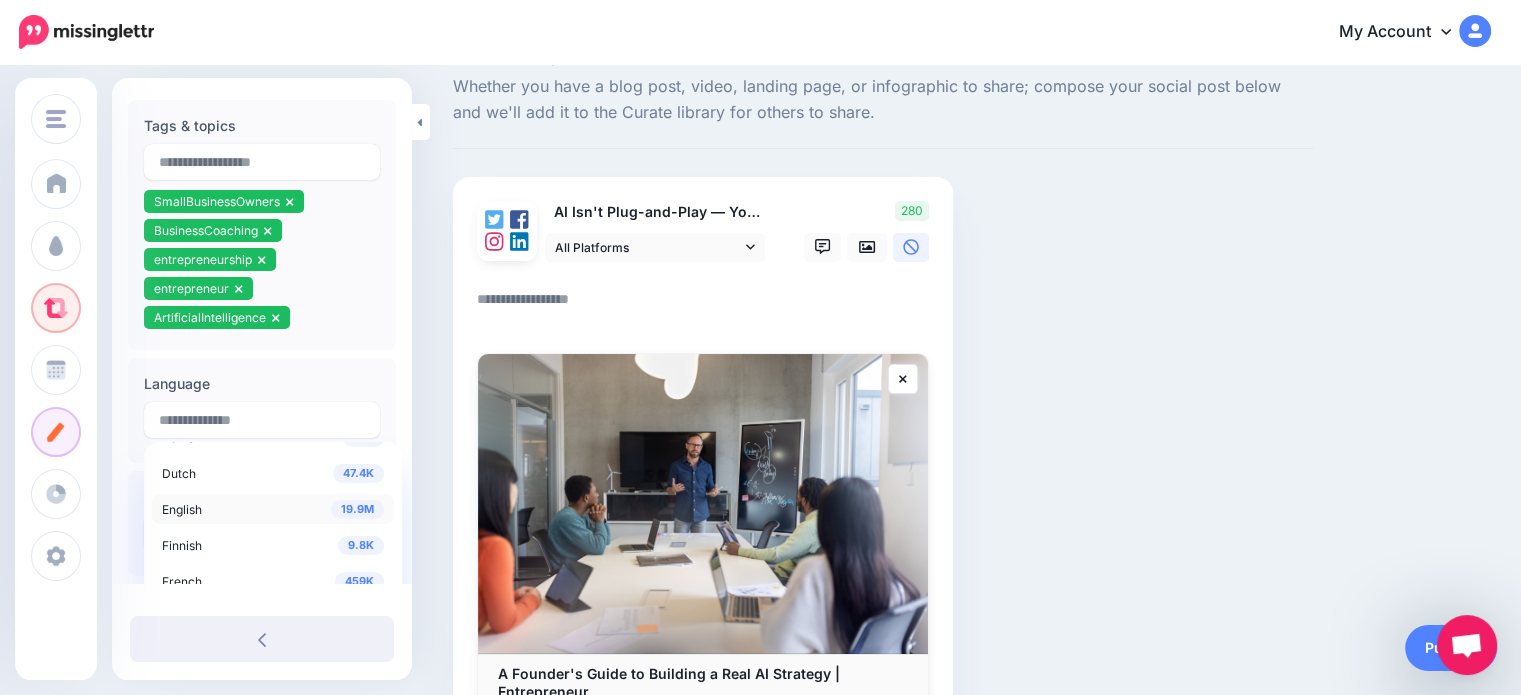click on "English" at bounding box center (182, 509) 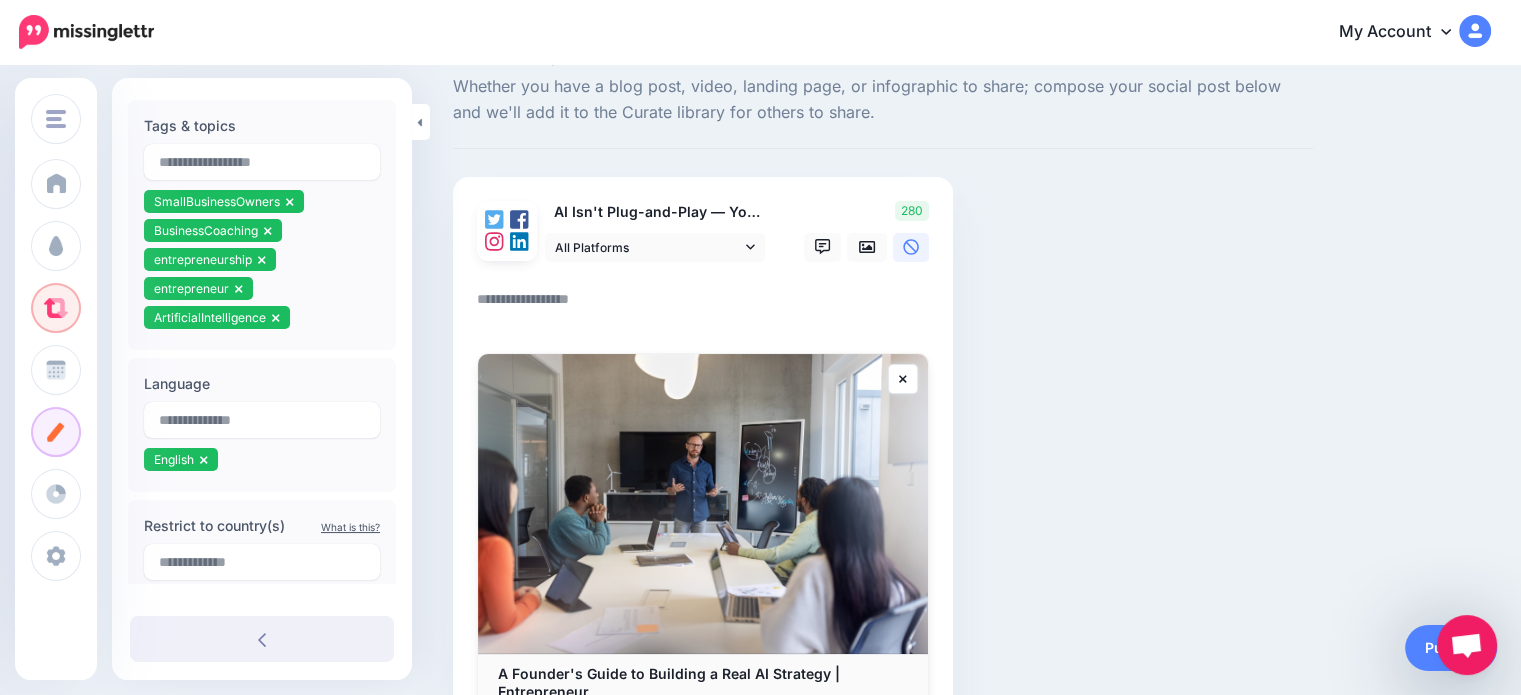 click on "Compose your Post
Whether you have a blog post, video, landing page, or infographic to share; compose your social post below and we'll add it to the Curate library for others to share.
AI Isn't Plug-and-Play — You Need a Strategy. Here's Your Guide to Building One." at bounding box center (883, 429) 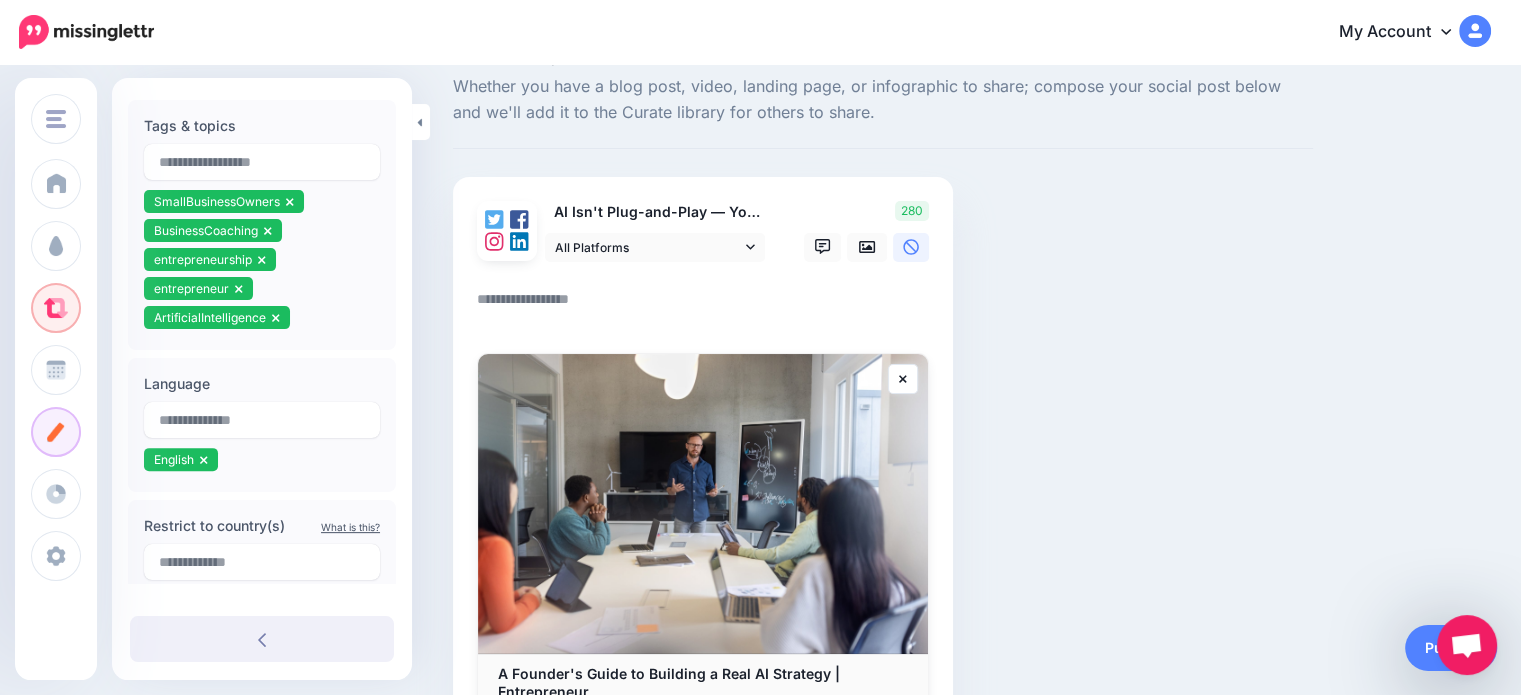 click at bounding box center (707, 306) 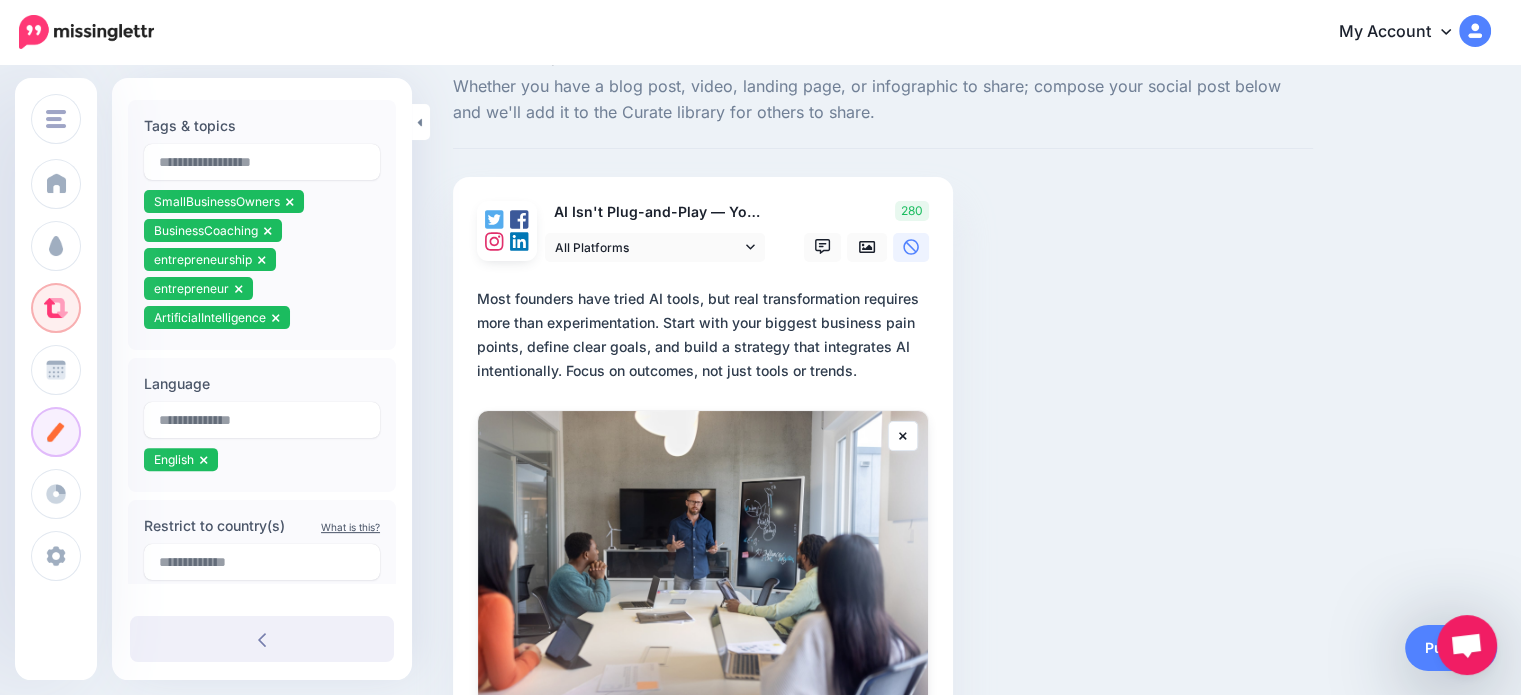 type on "**********" 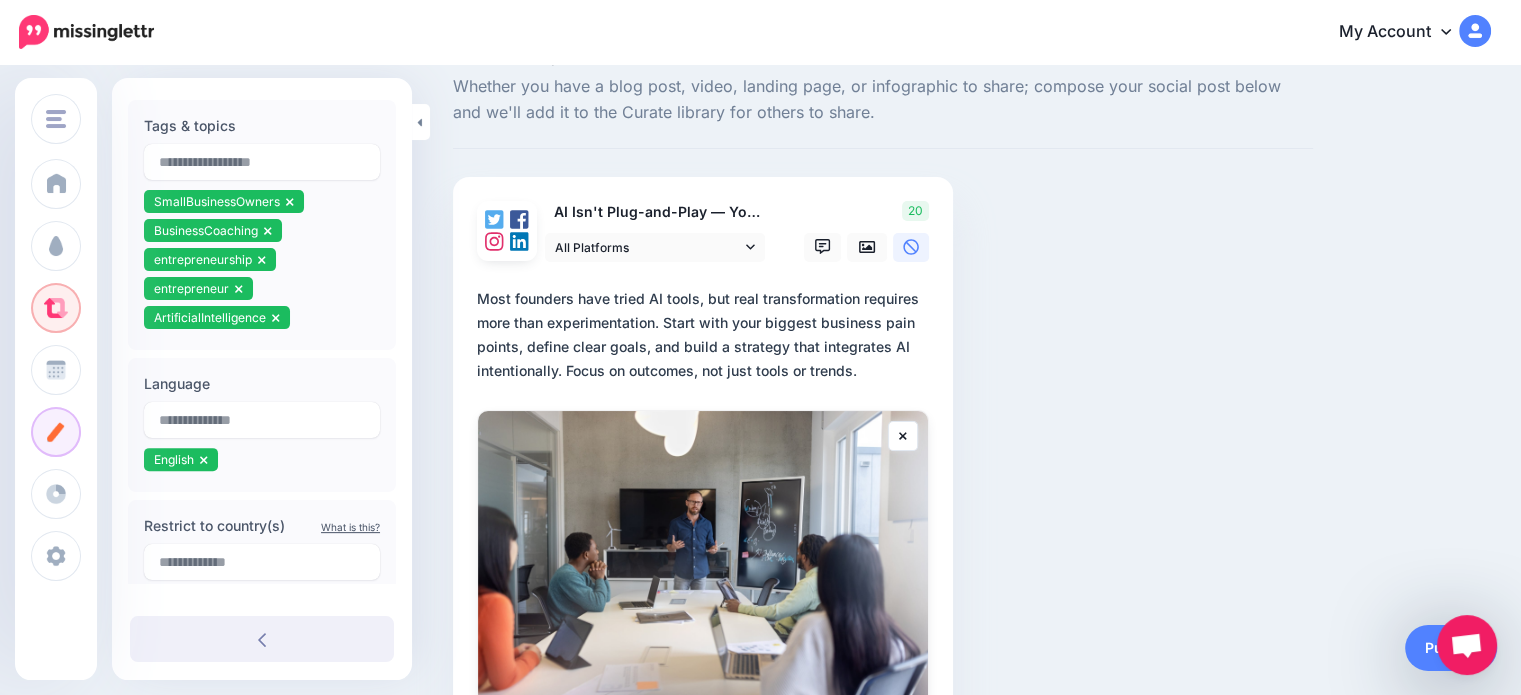 click on "**********" at bounding box center (707, 335) 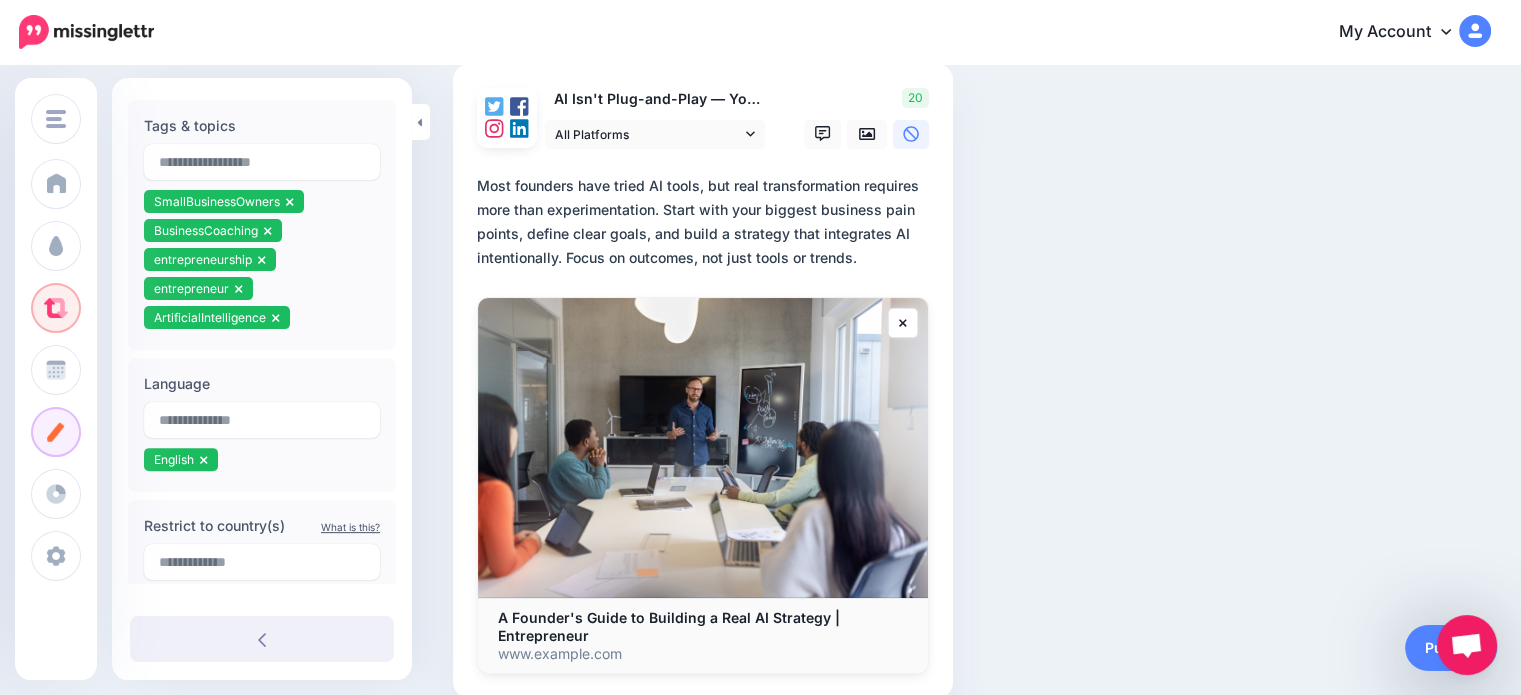 scroll, scrollTop: 0, scrollLeft: 0, axis: both 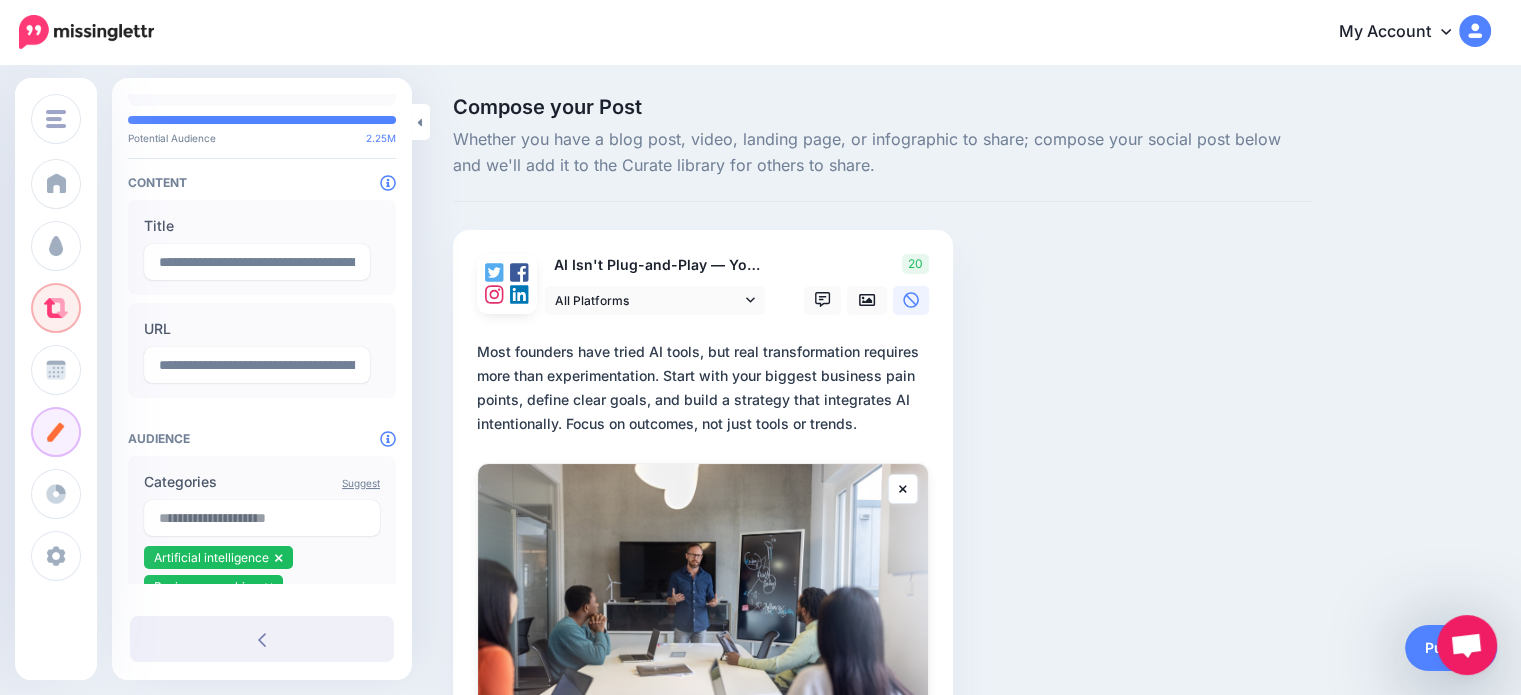 click on "Compose your Post
Whether you have a blog post, video, landing page, or infographic to share; compose your social post below and we'll add it to the Curate library for others to share.
AI Isn't Plug-and-Play — You Need a Strategy. Here's Your Guide to Building One." at bounding box center [883, 510] 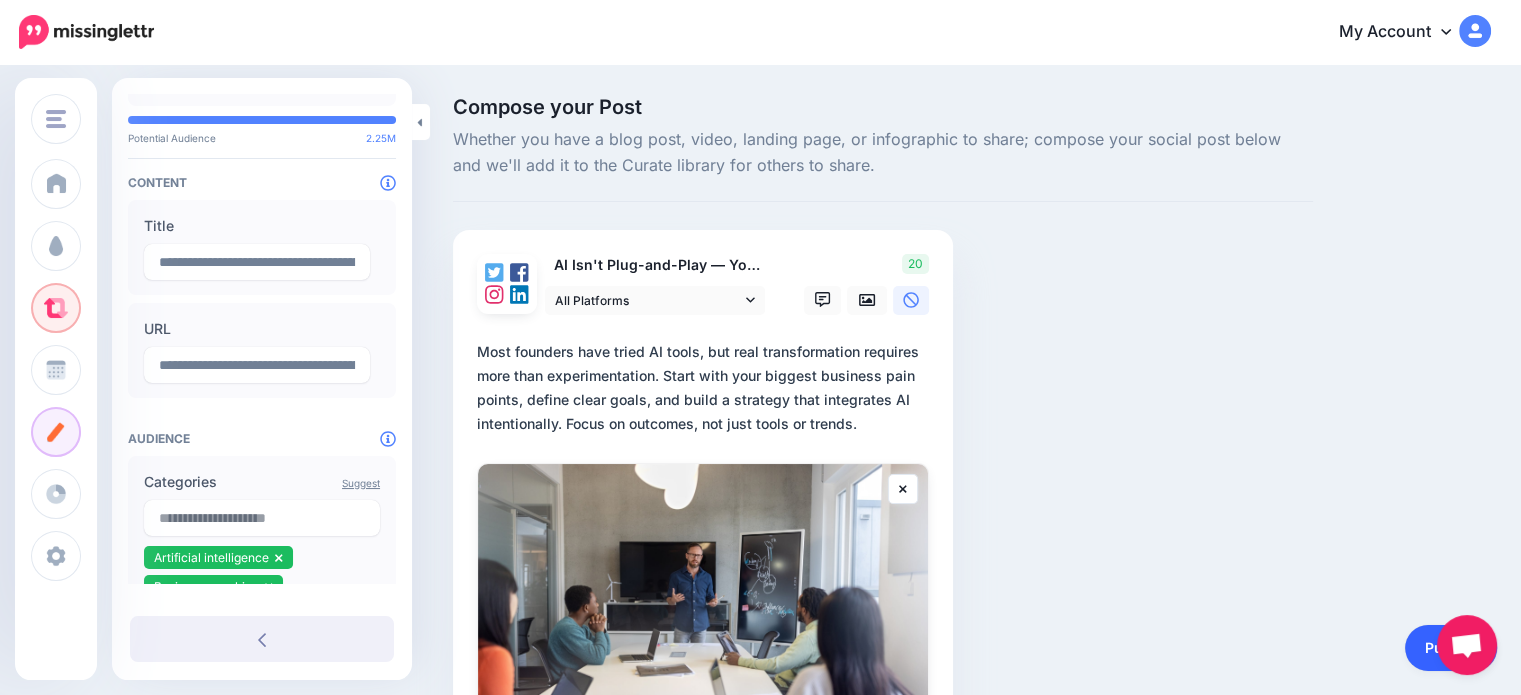 click on "Publish" at bounding box center (1451, 648) 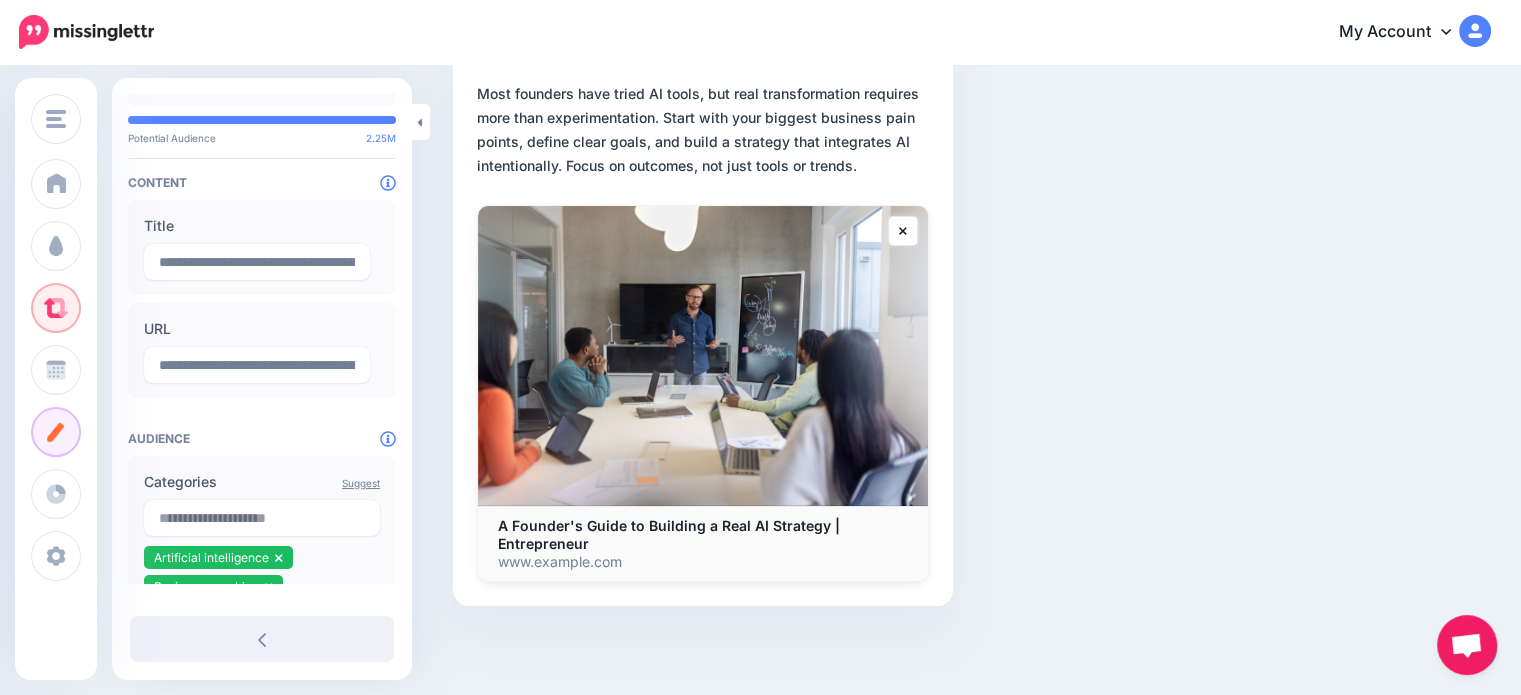 scroll, scrollTop: 0, scrollLeft: 0, axis: both 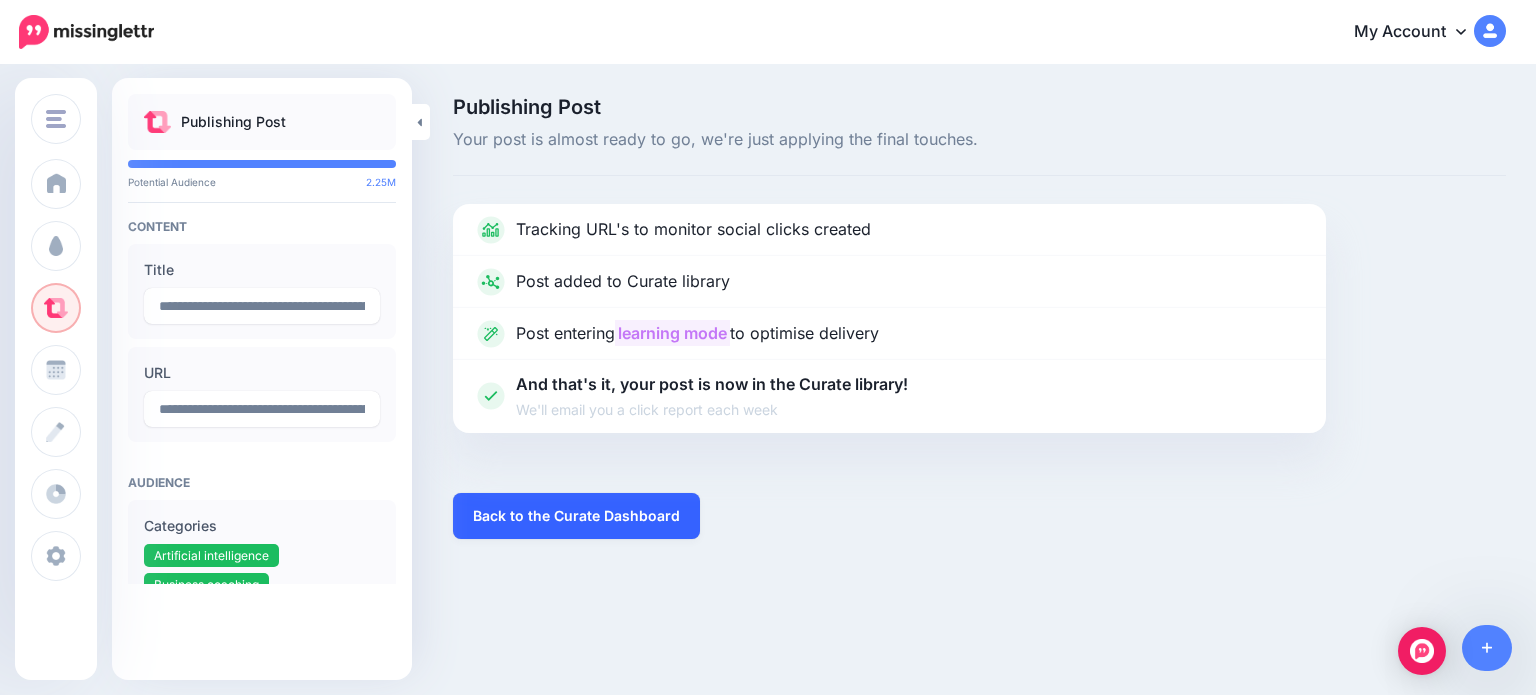 click on "Back to the Curate Dashboard" at bounding box center [576, 516] 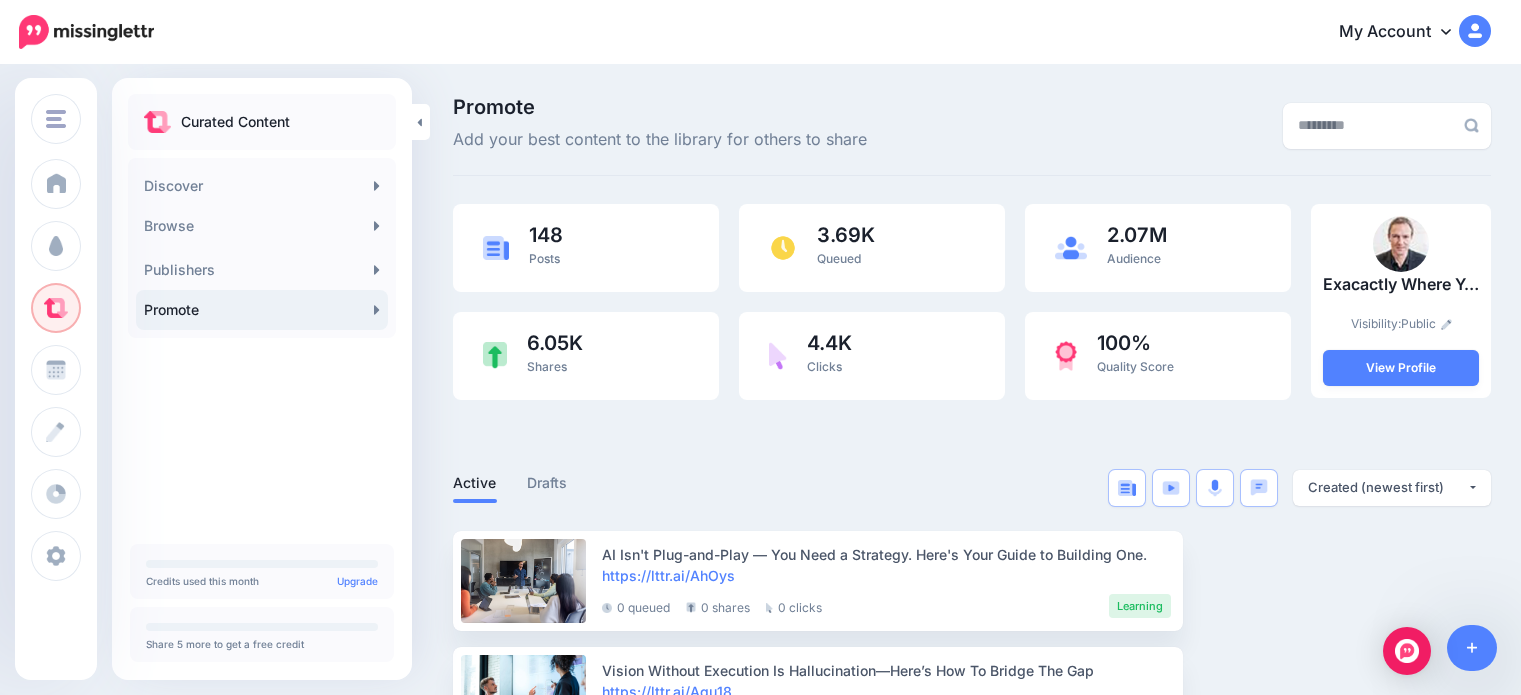 scroll, scrollTop: 0, scrollLeft: 0, axis: both 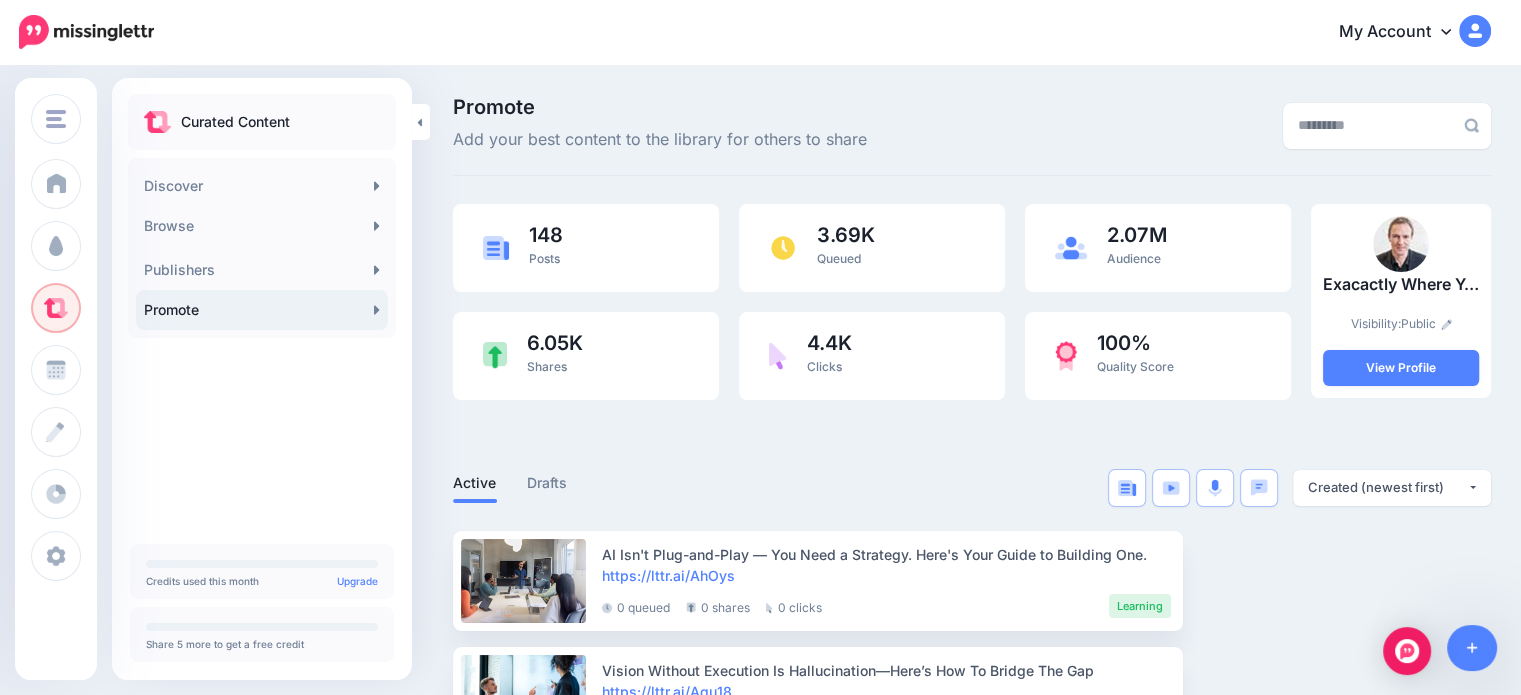 click on "Promote" at bounding box center (262, 310) 